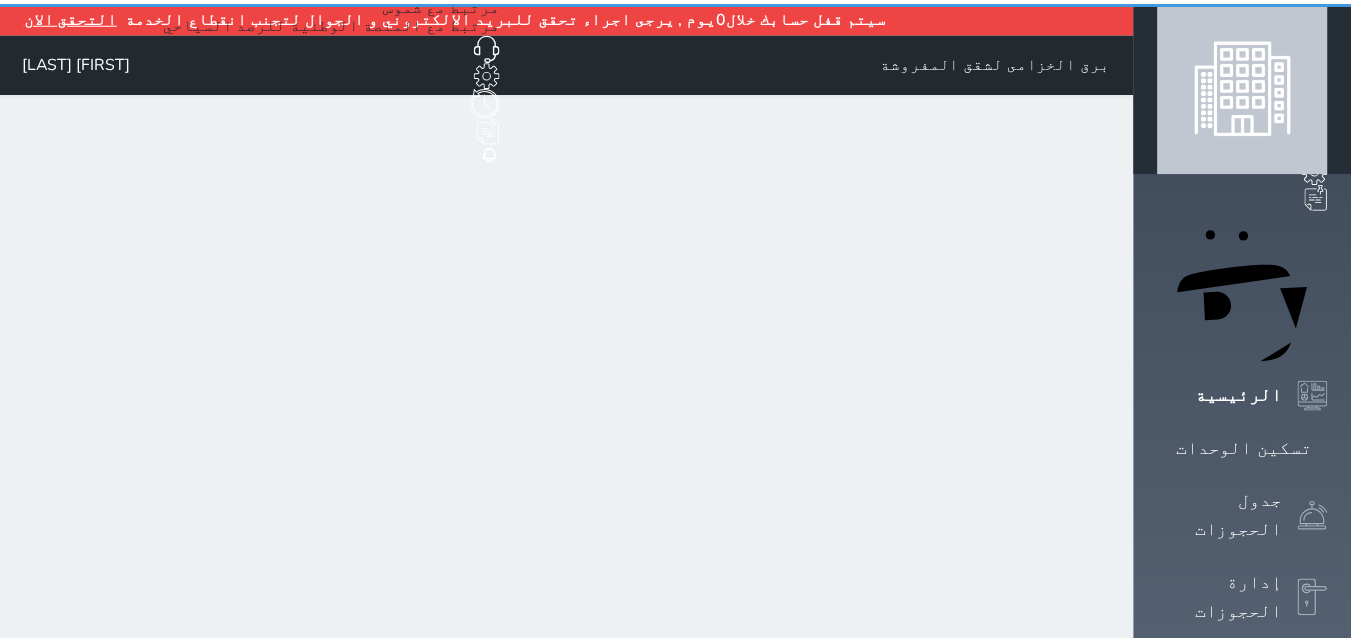 scroll, scrollTop: 0, scrollLeft: 0, axis: both 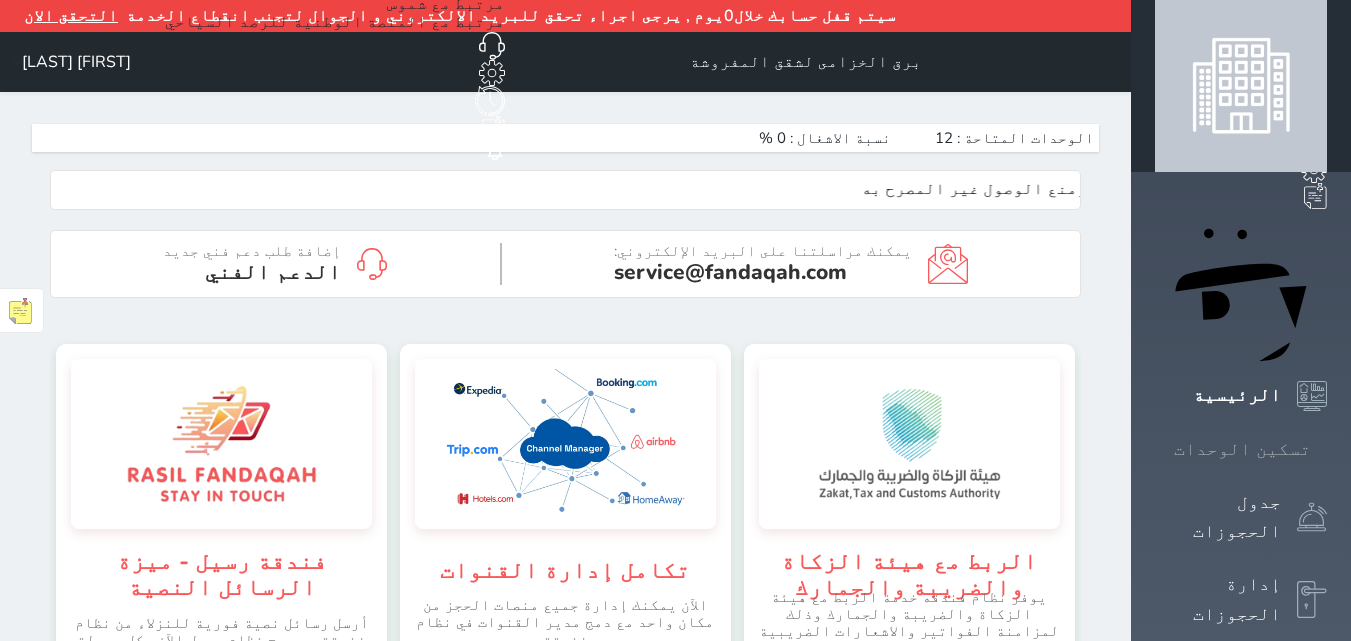 click 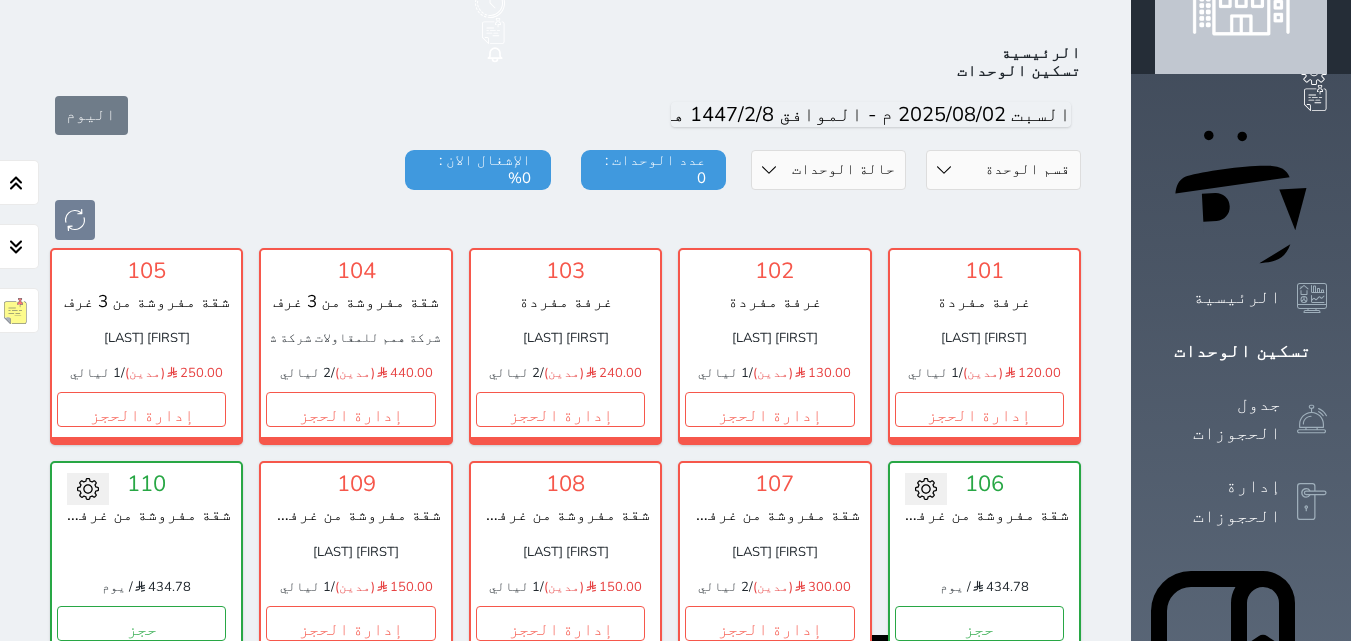 scroll, scrollTop: 110, scrollLeft: 0, axis: vertical 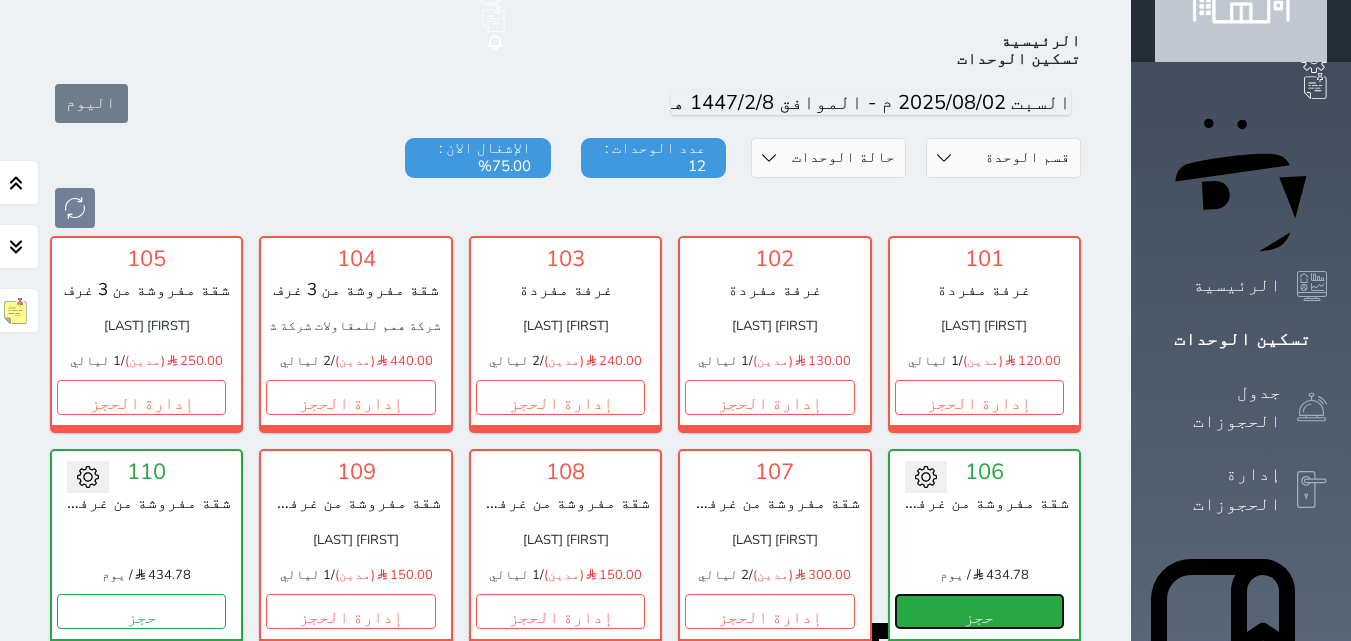 click on "حجز" at bounding box center [979, 611] 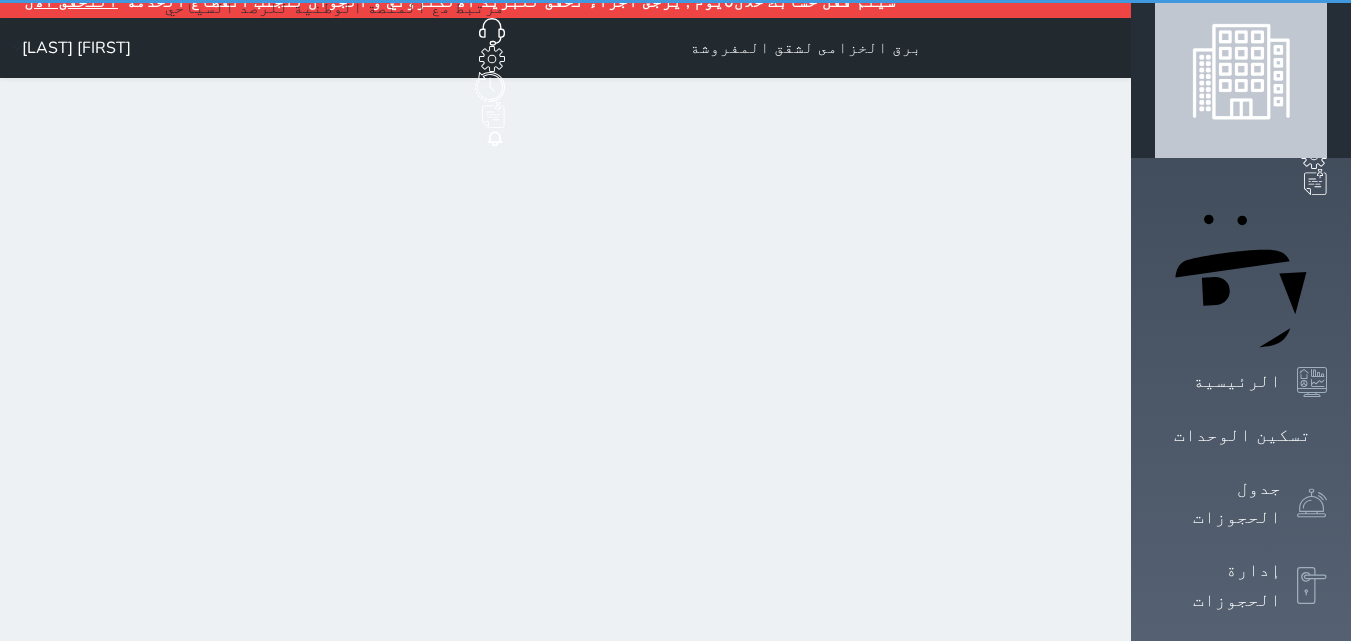 scroll, scrollTop: 0, scrollLeft: 0, axis: both 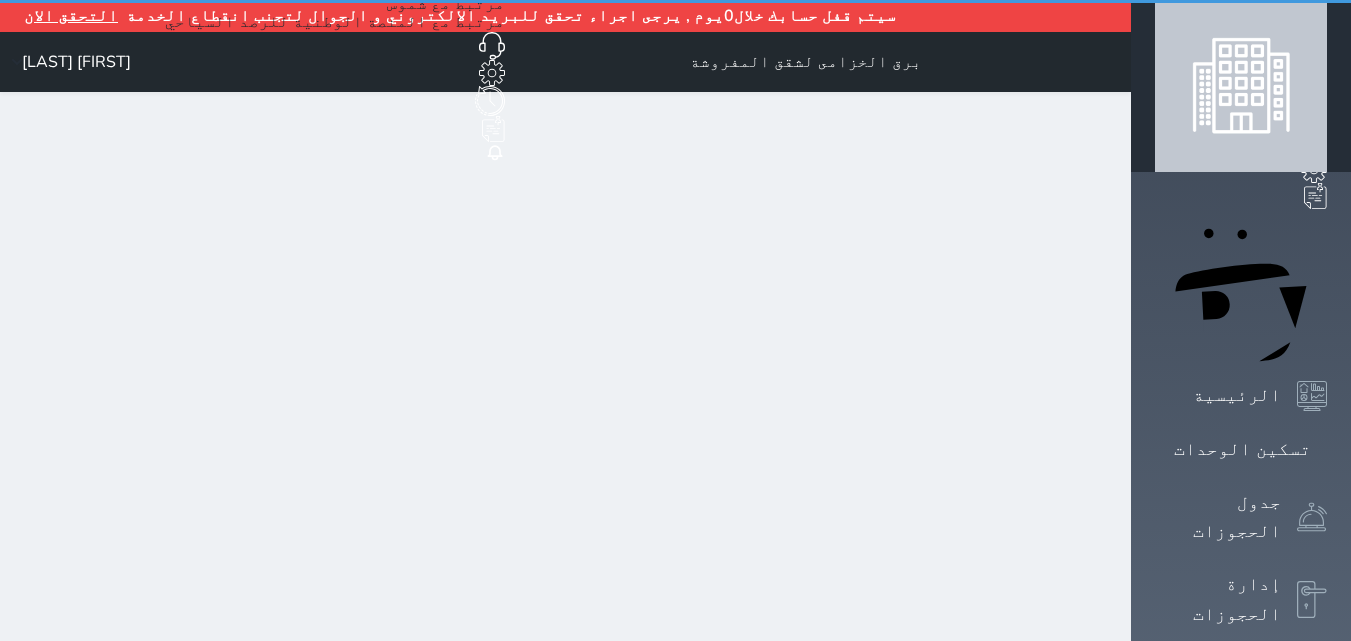 select on "1" 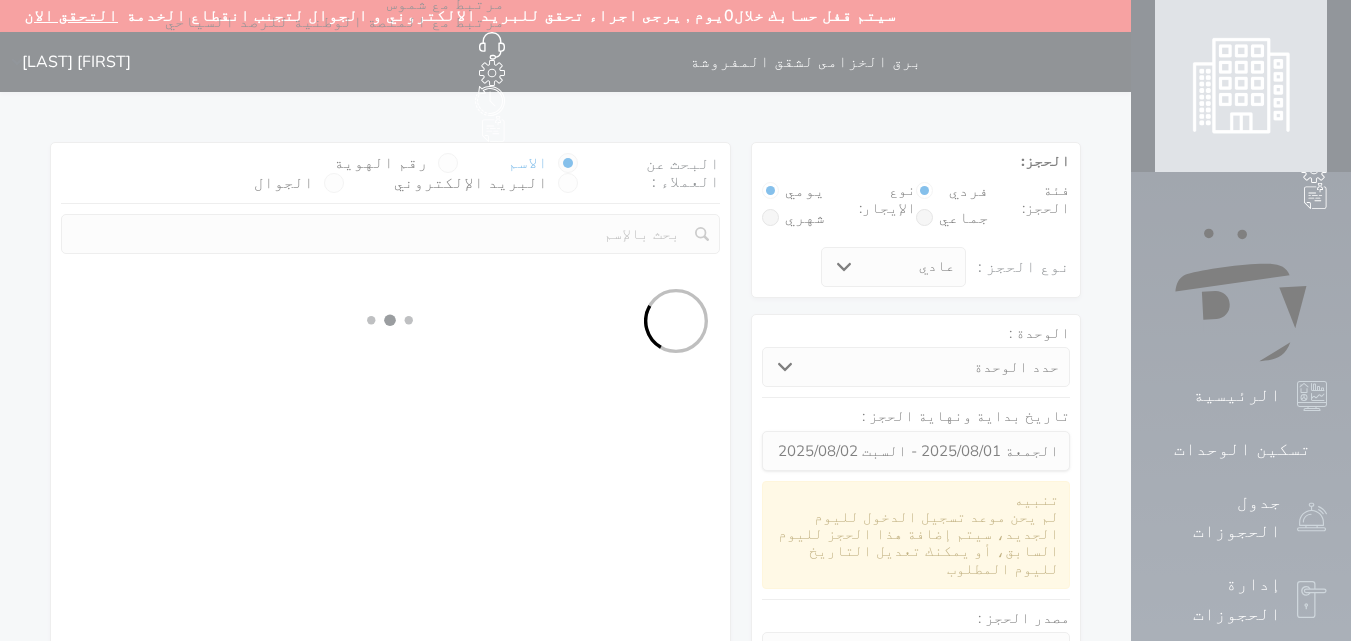 select 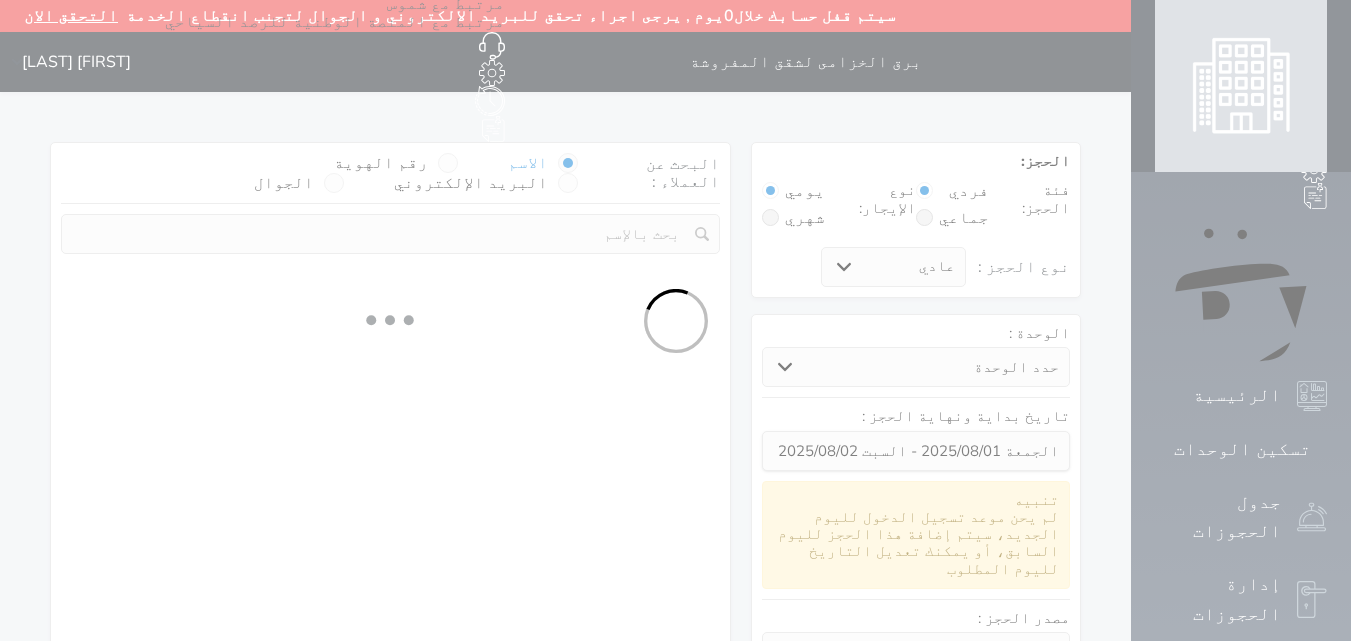 select on "1" 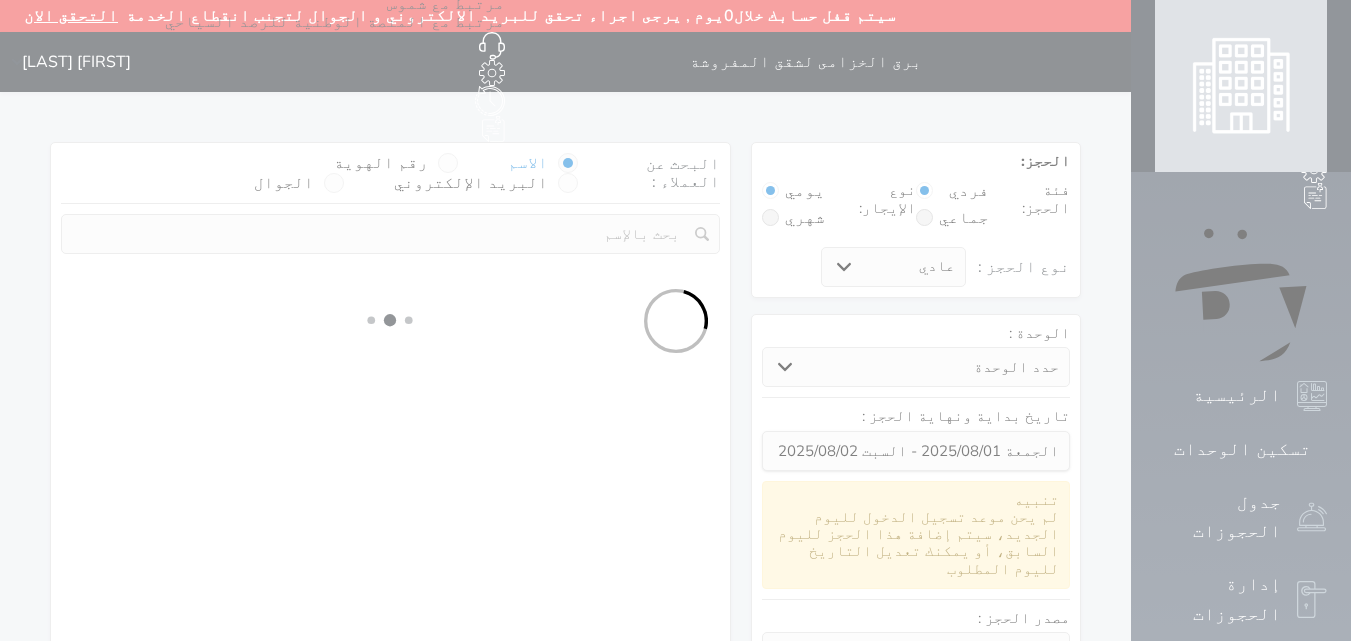 select on "113" 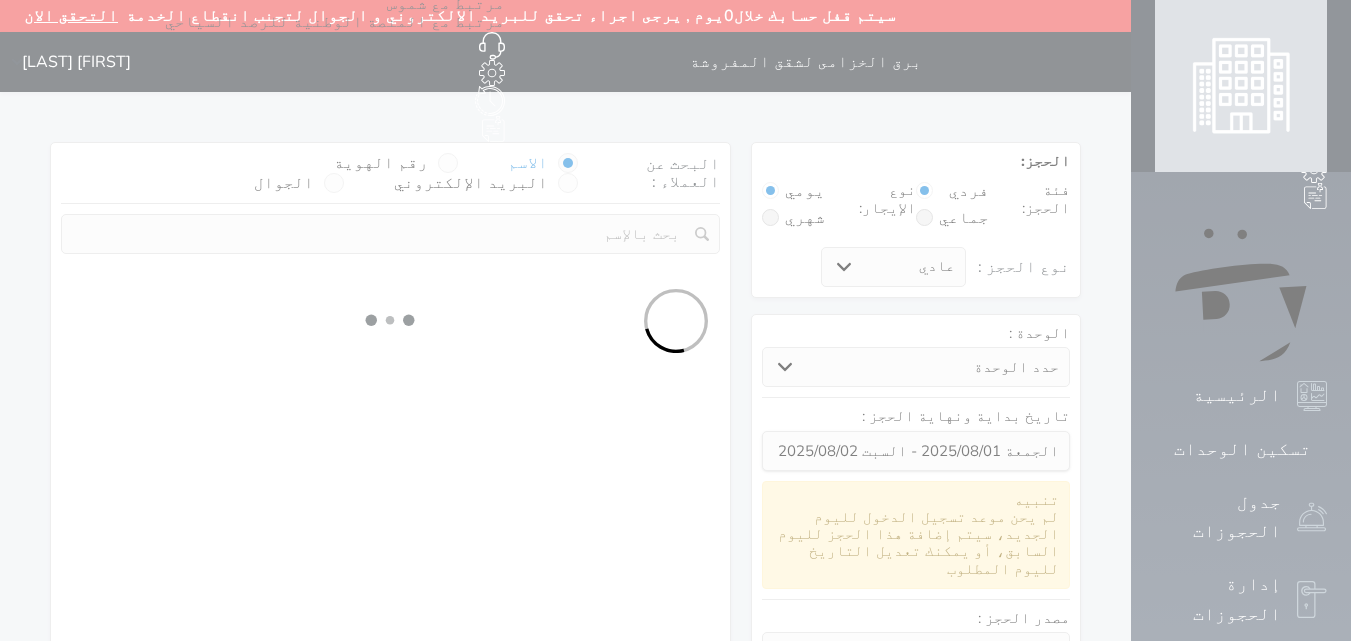 select on "1" 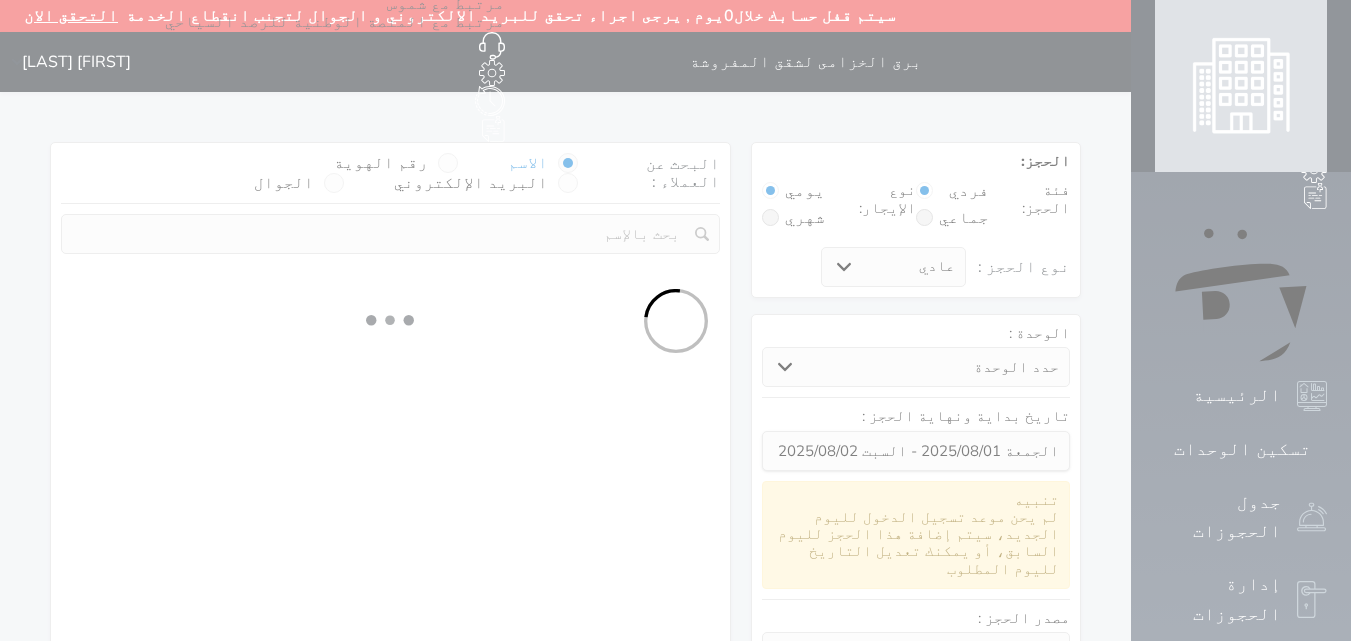 select 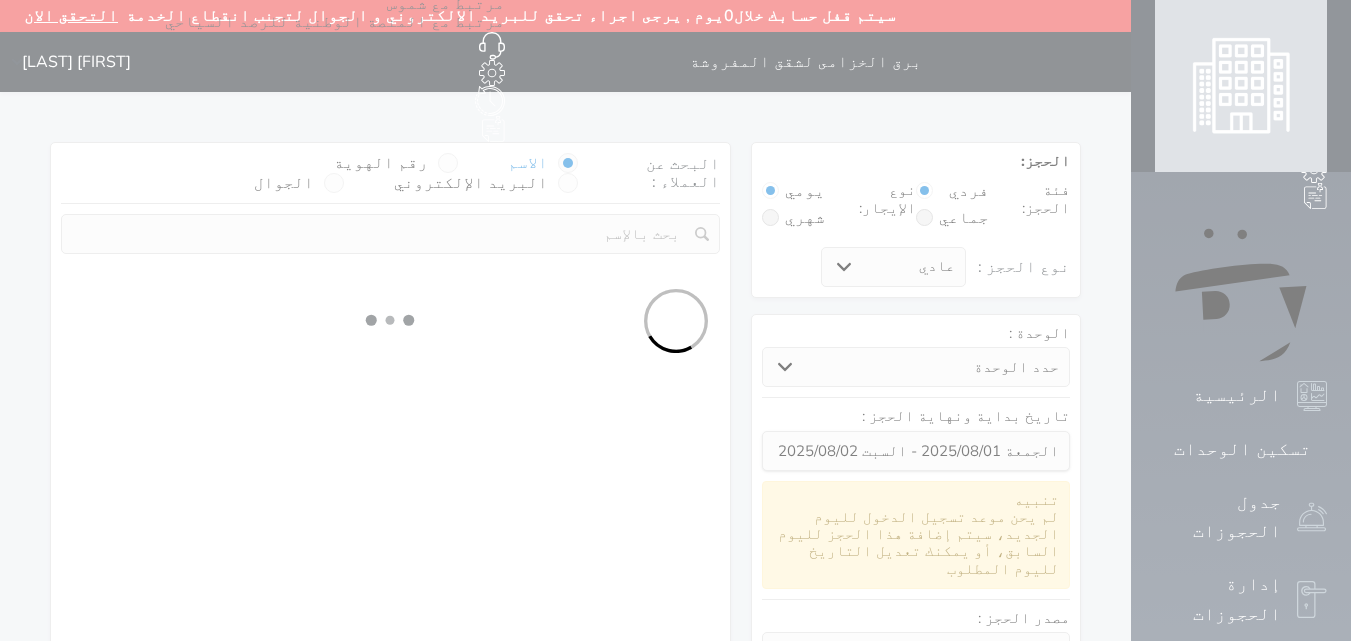 select on "7" 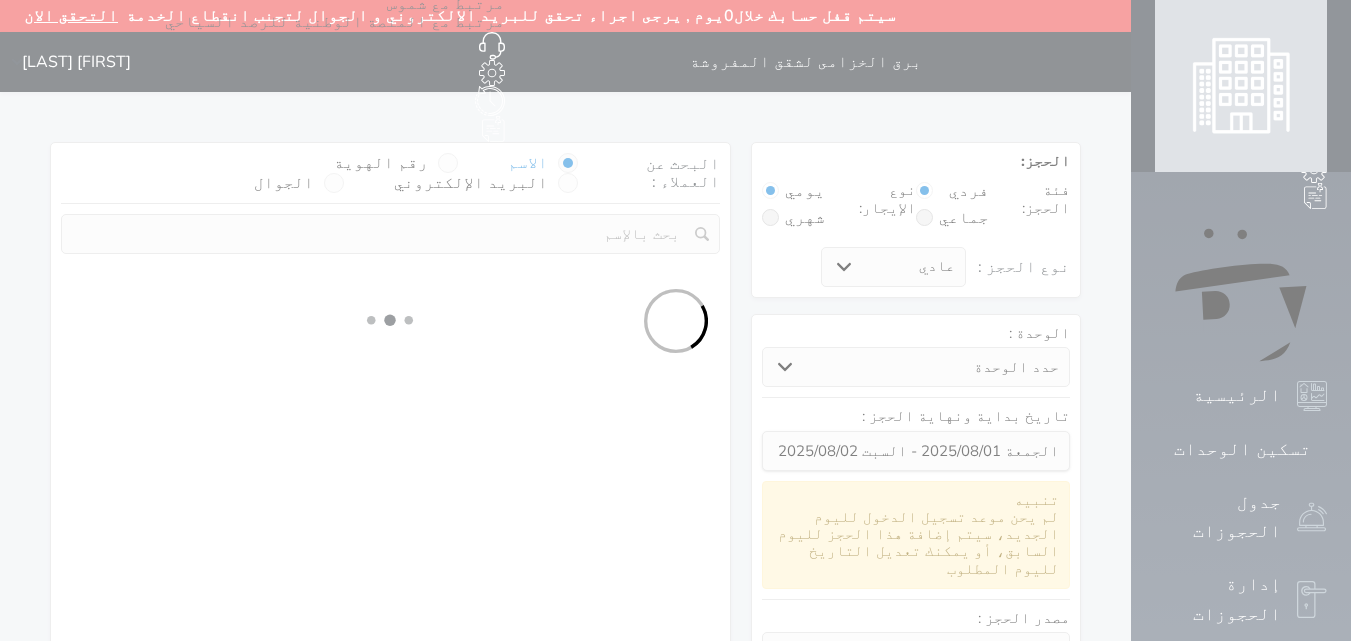 select 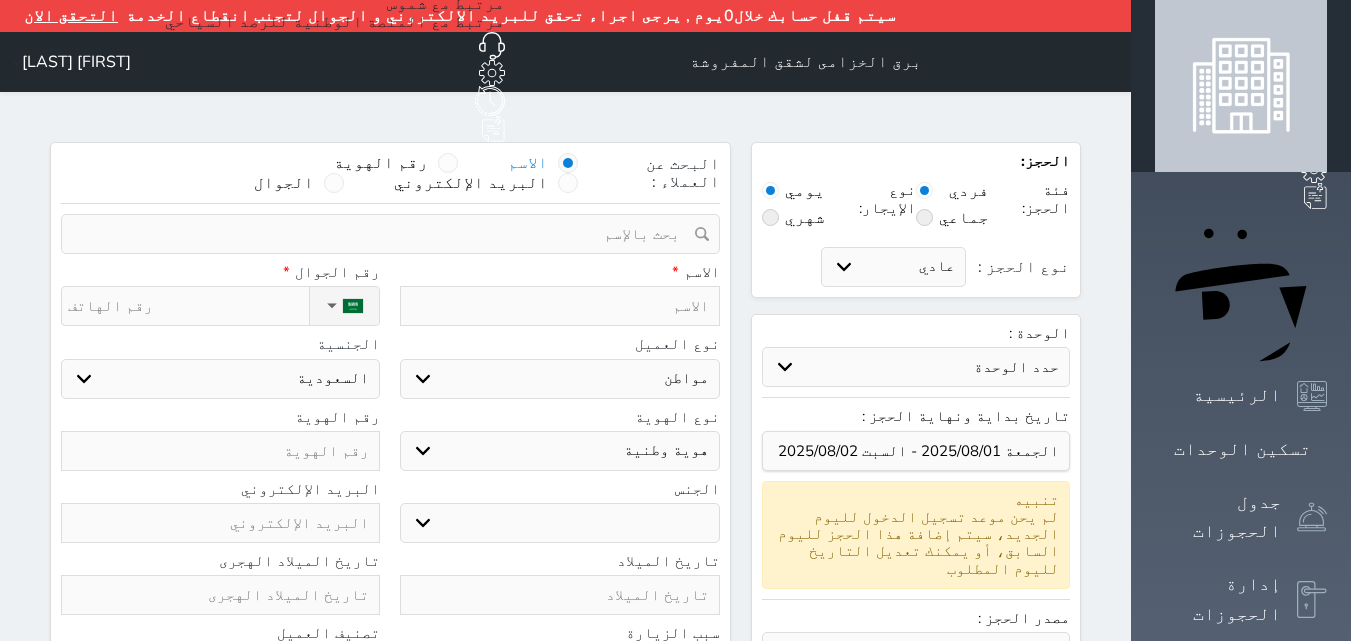 select 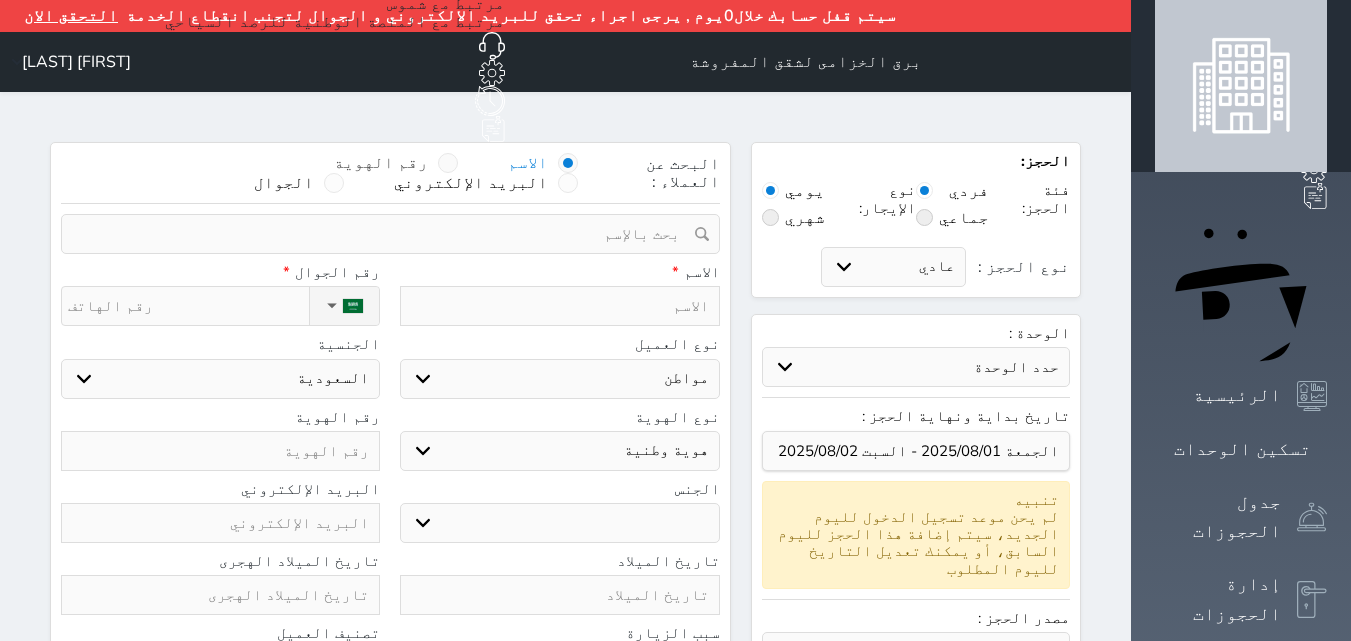 click on "رقم الهوية" at bounding box center [381, 163] 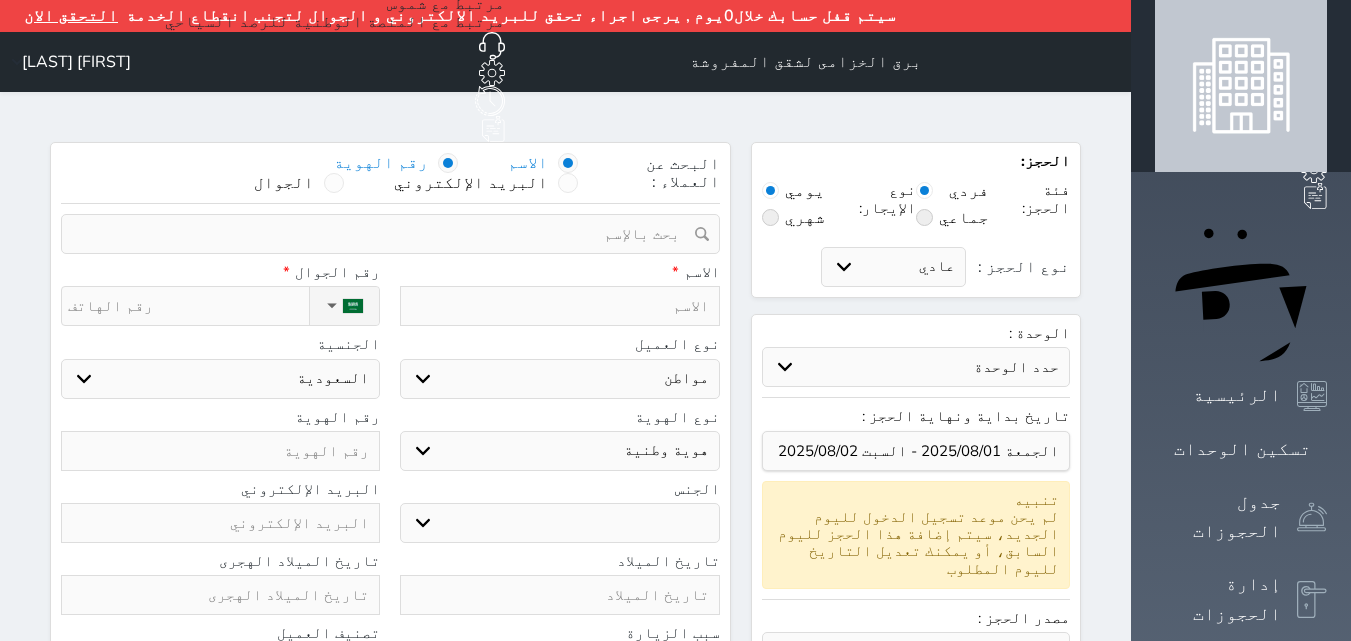 click on "رقم الهوية" at bounding box center [381, 163] 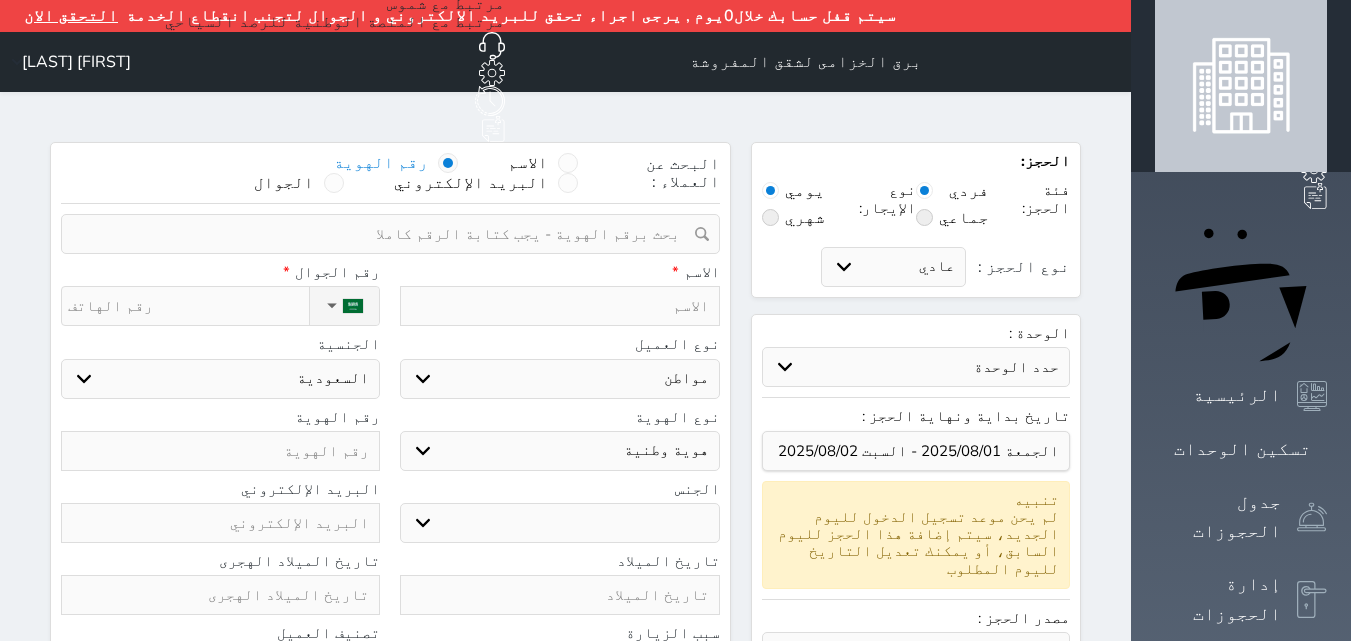 click at bounding box center (383, 234) 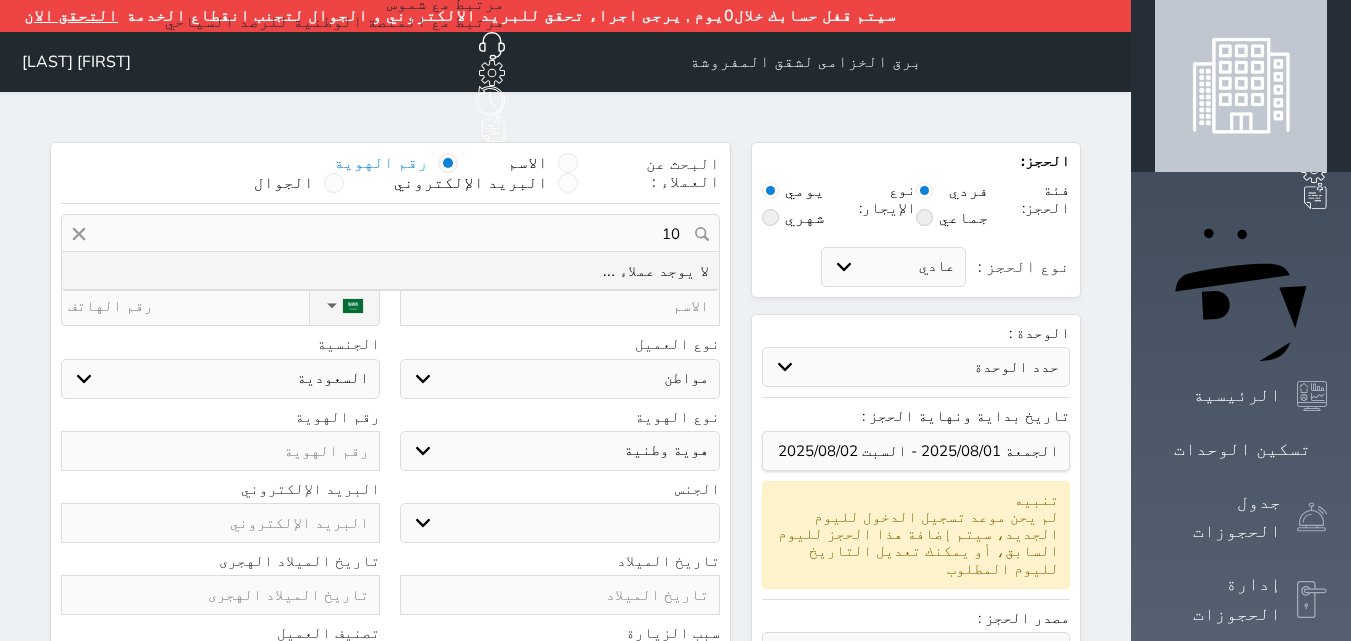 type on "1" 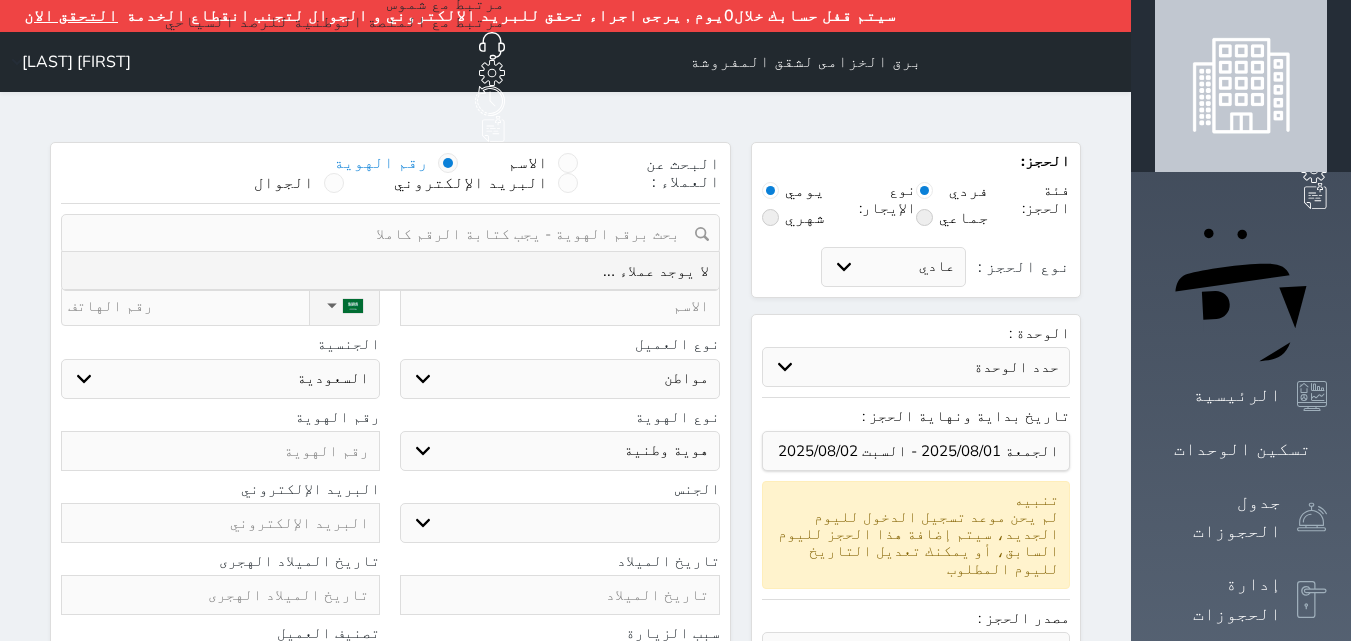 type 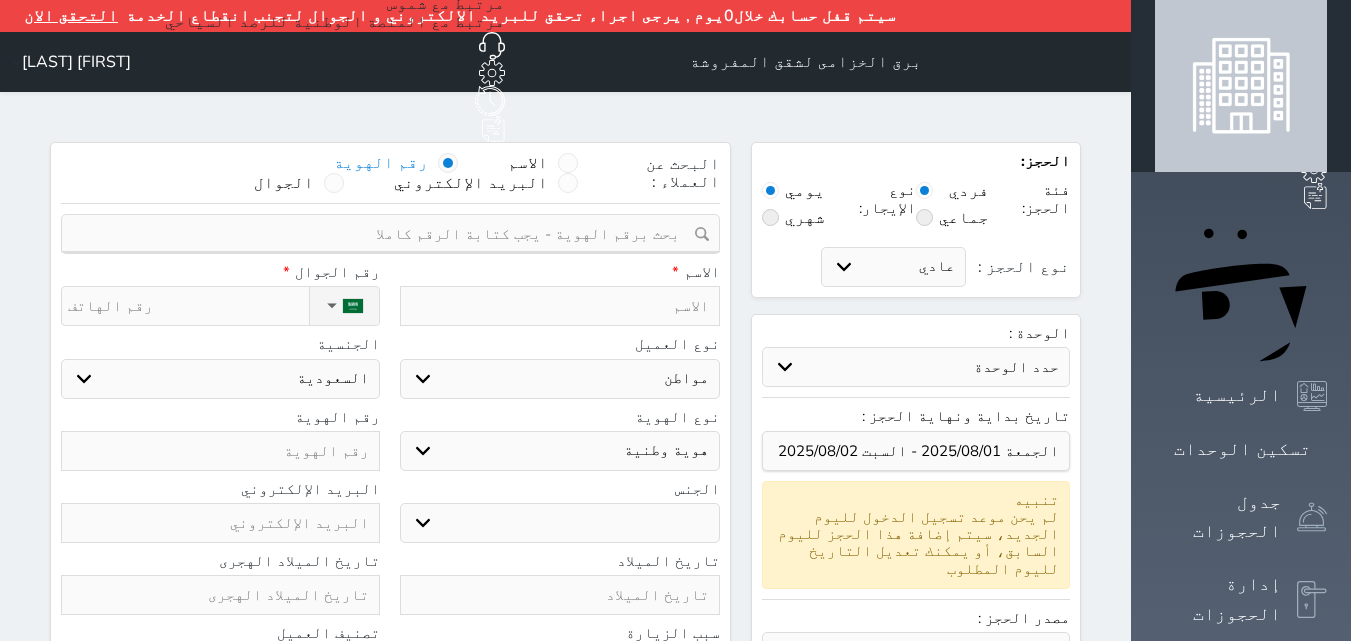 click at bounding box center [559, 306] 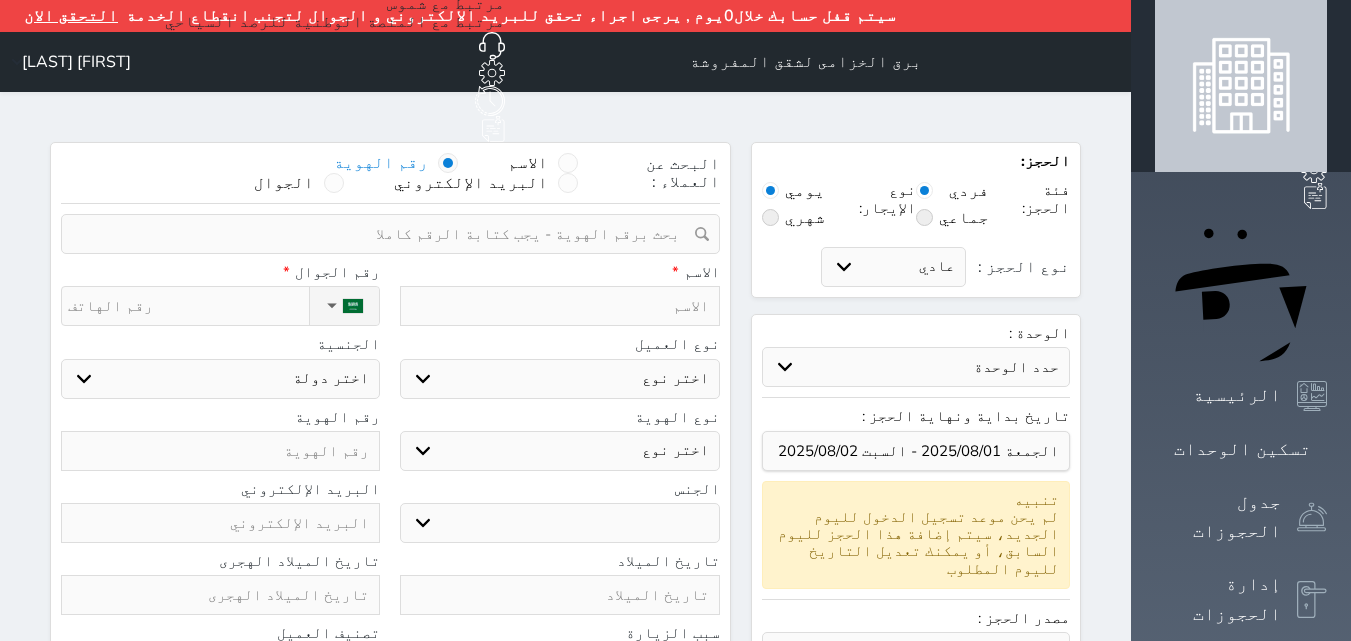 type on "ع" 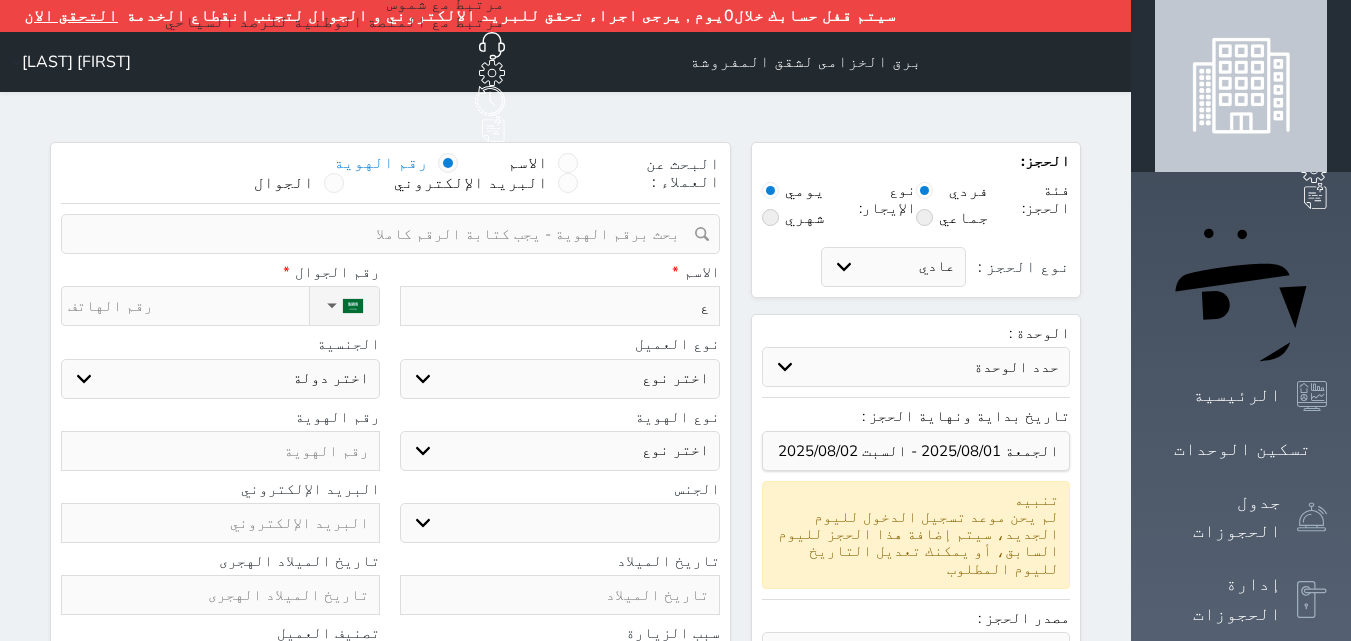 type on "عب" 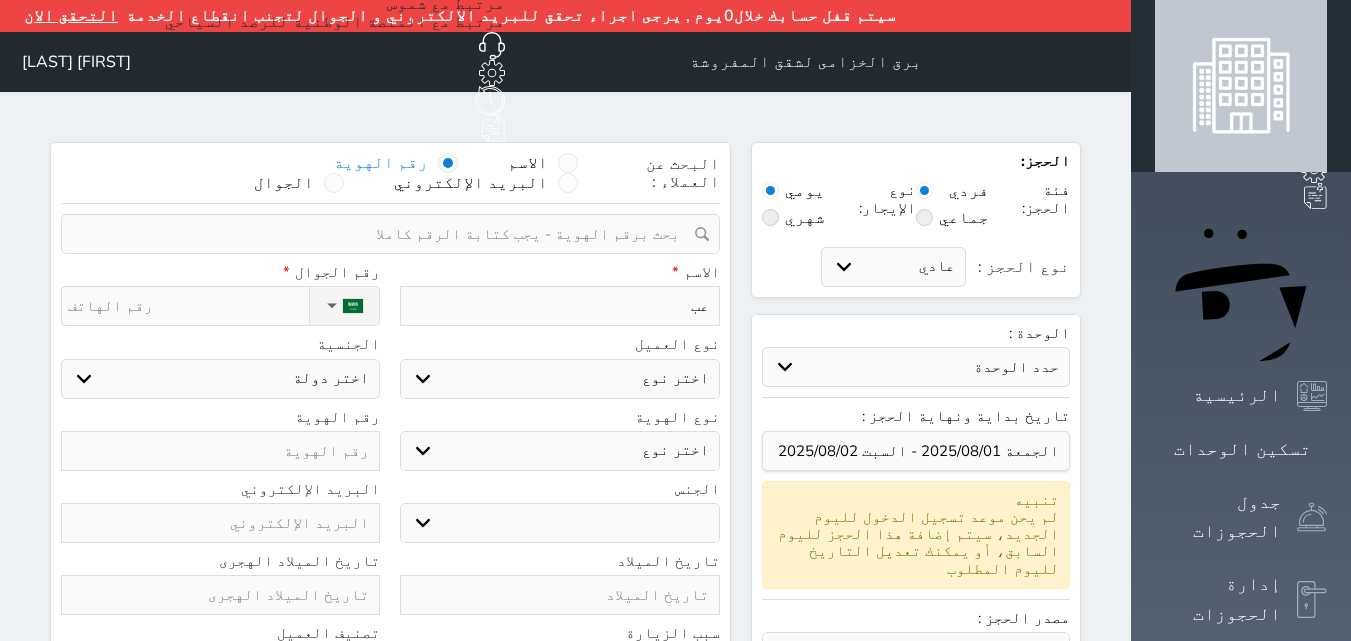 type on "عبد" 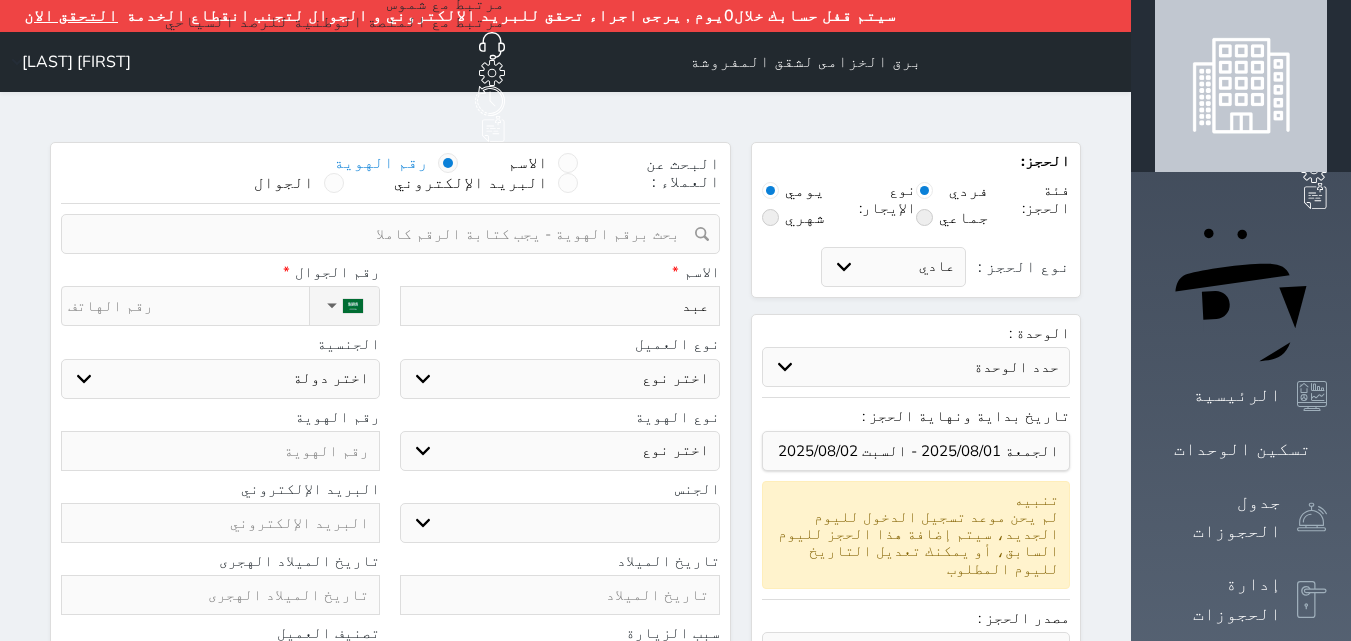 type on "عبد" 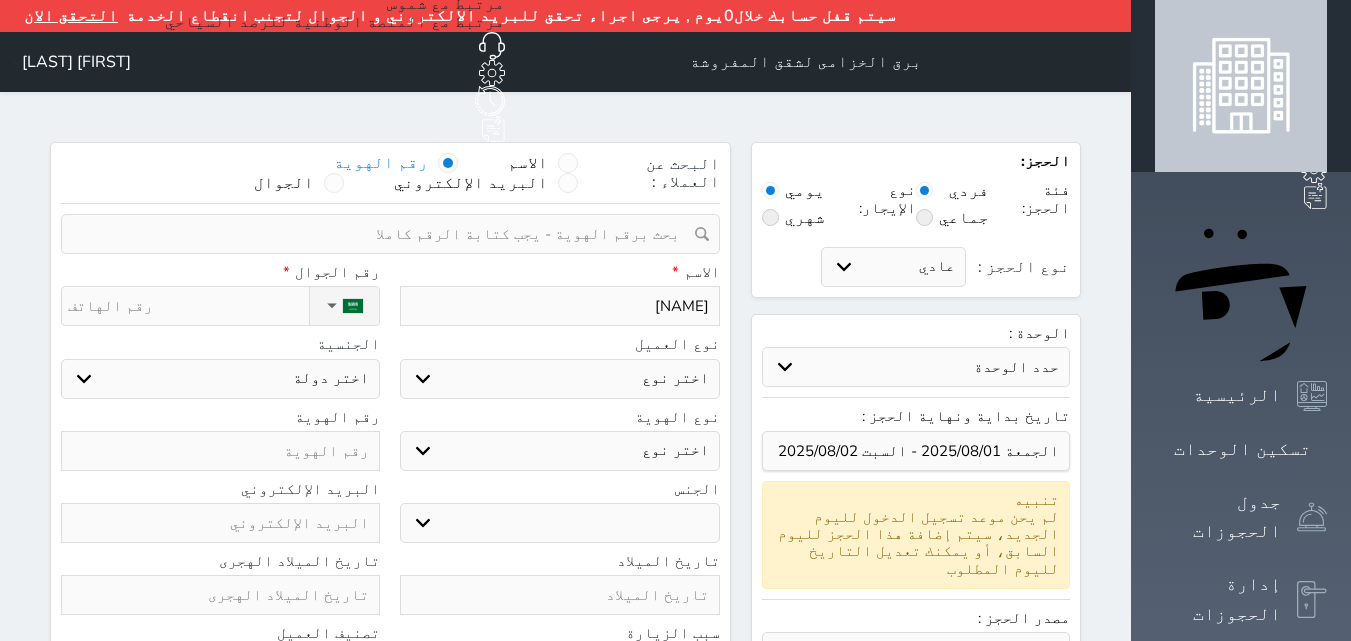 type on "[NAME]" 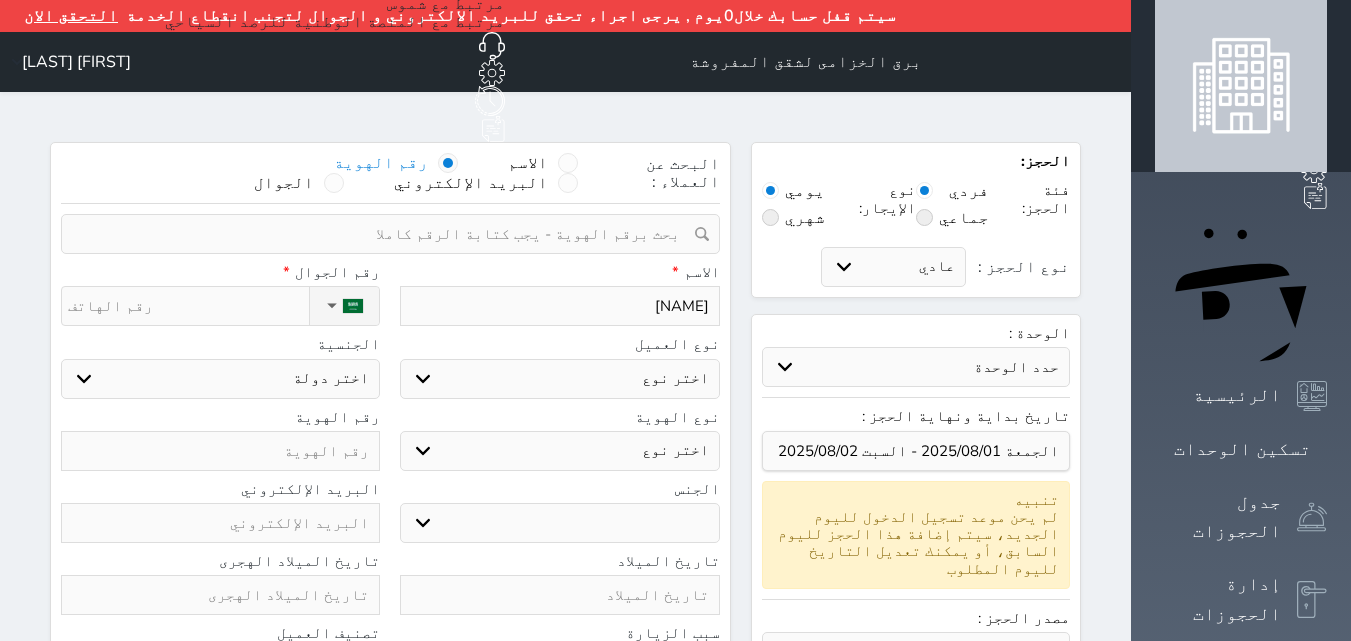 type on "[NAME]" 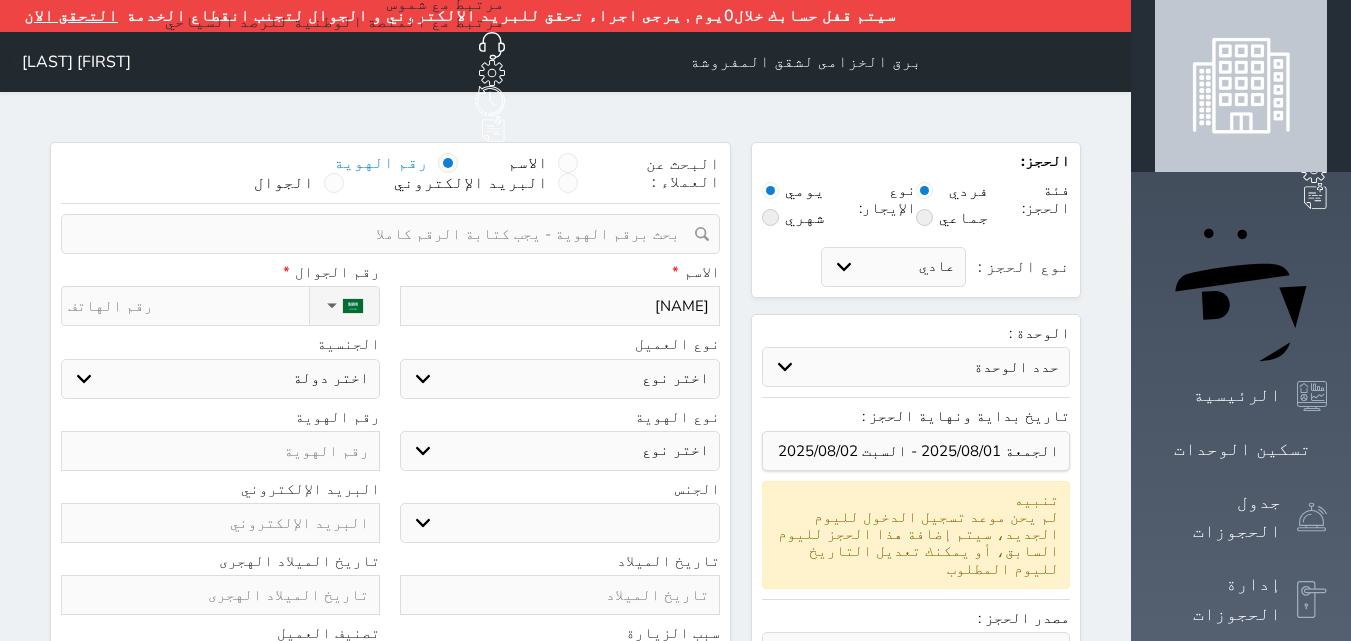 type on "عبد الله ح" 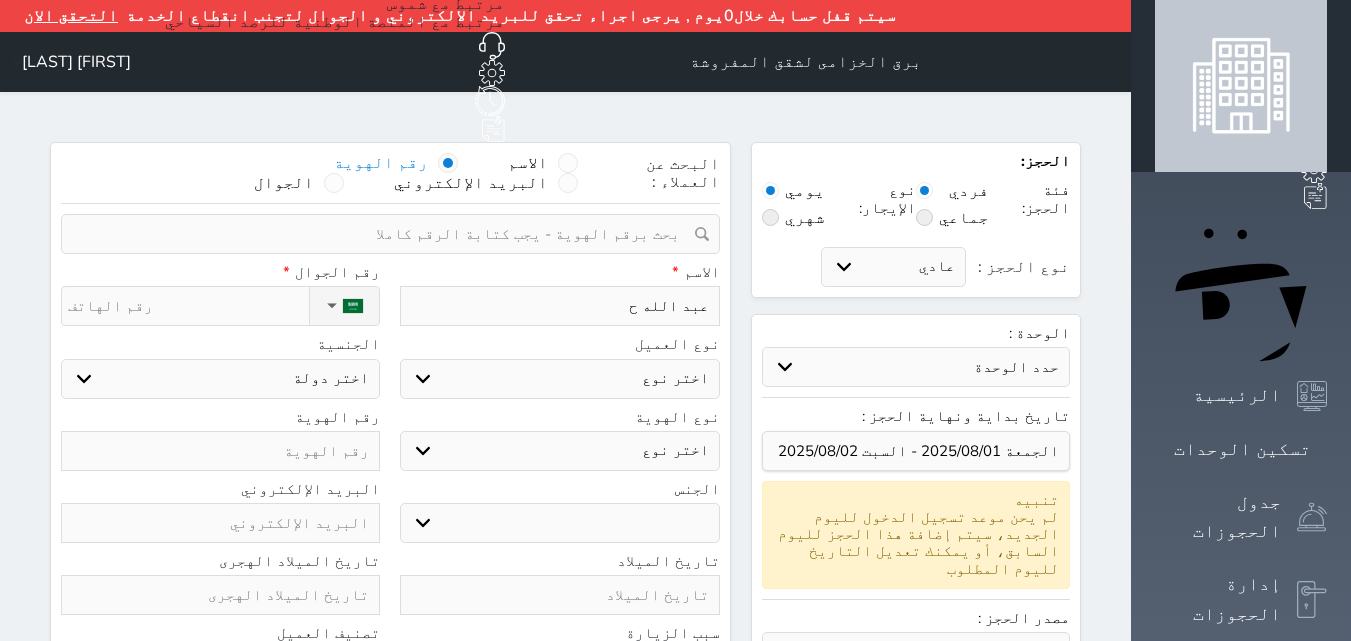 type on "[NAME]" 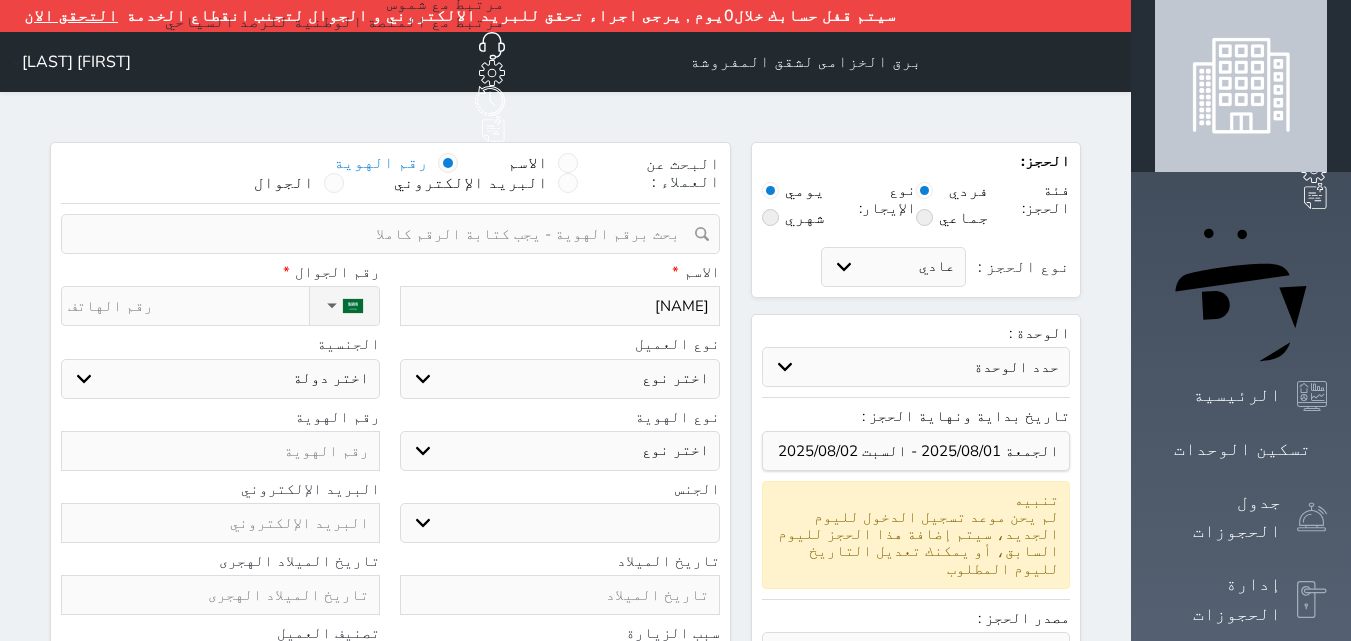 type on "[NAME]" 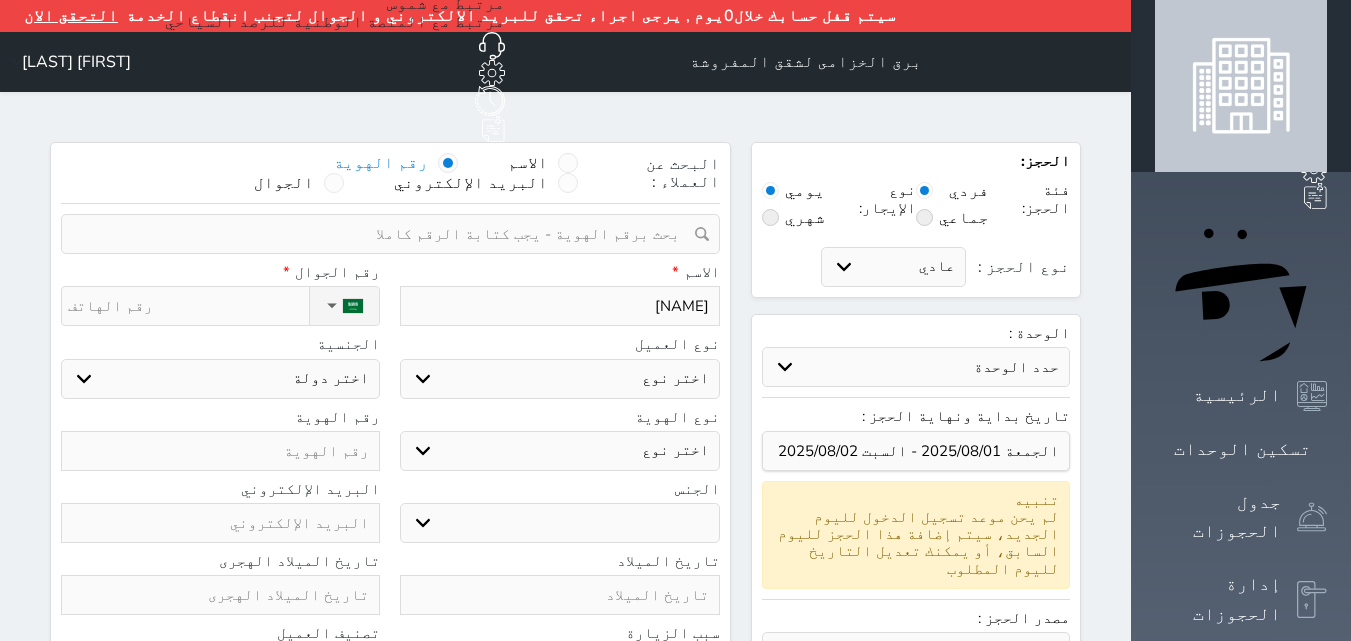 type on "[NAME]" 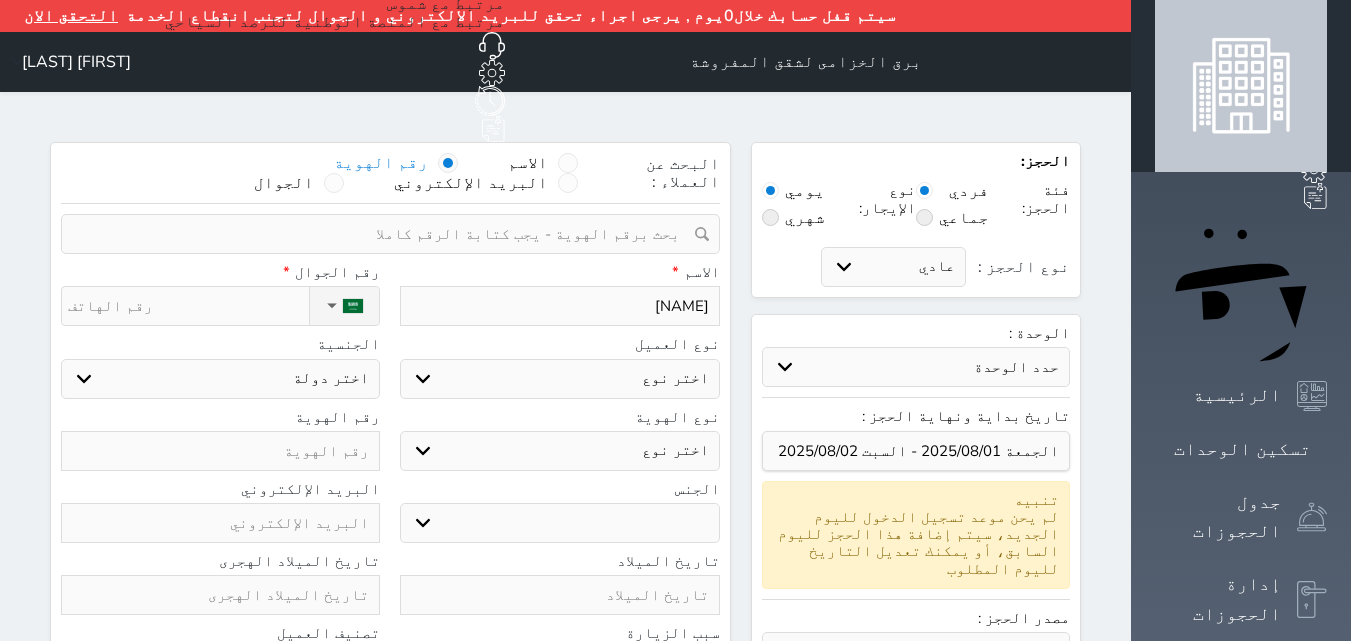 type on "[NAME]" 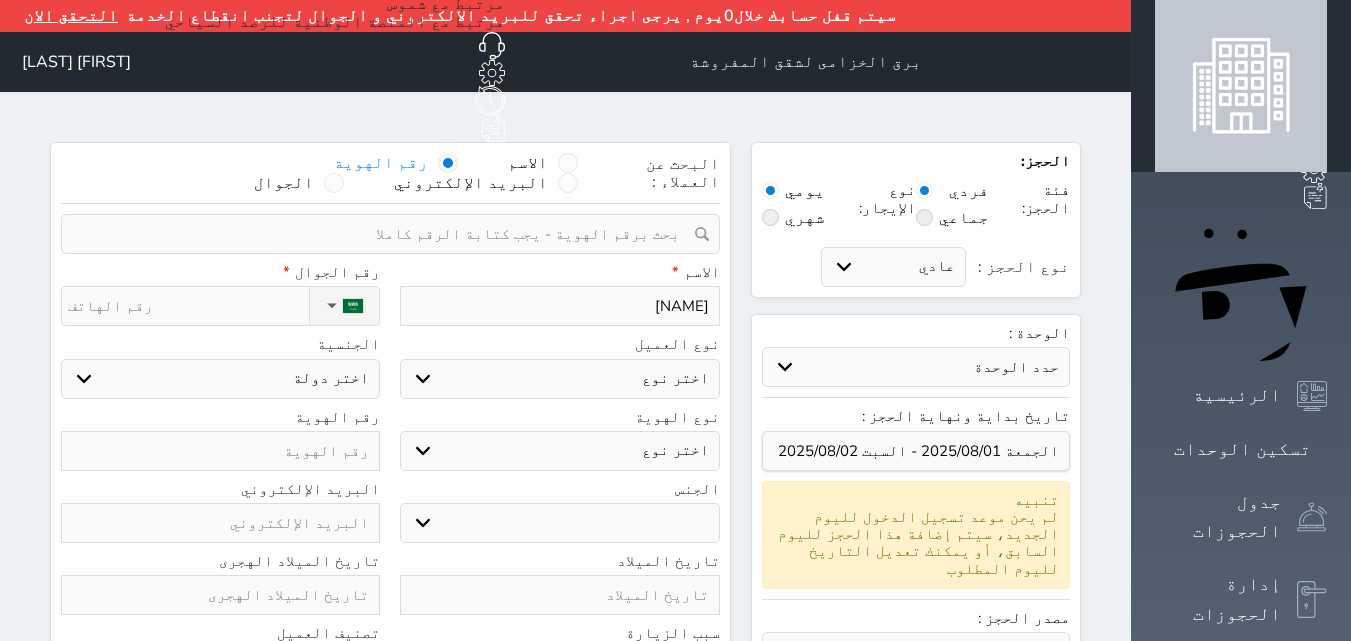 type on "[NAME]" 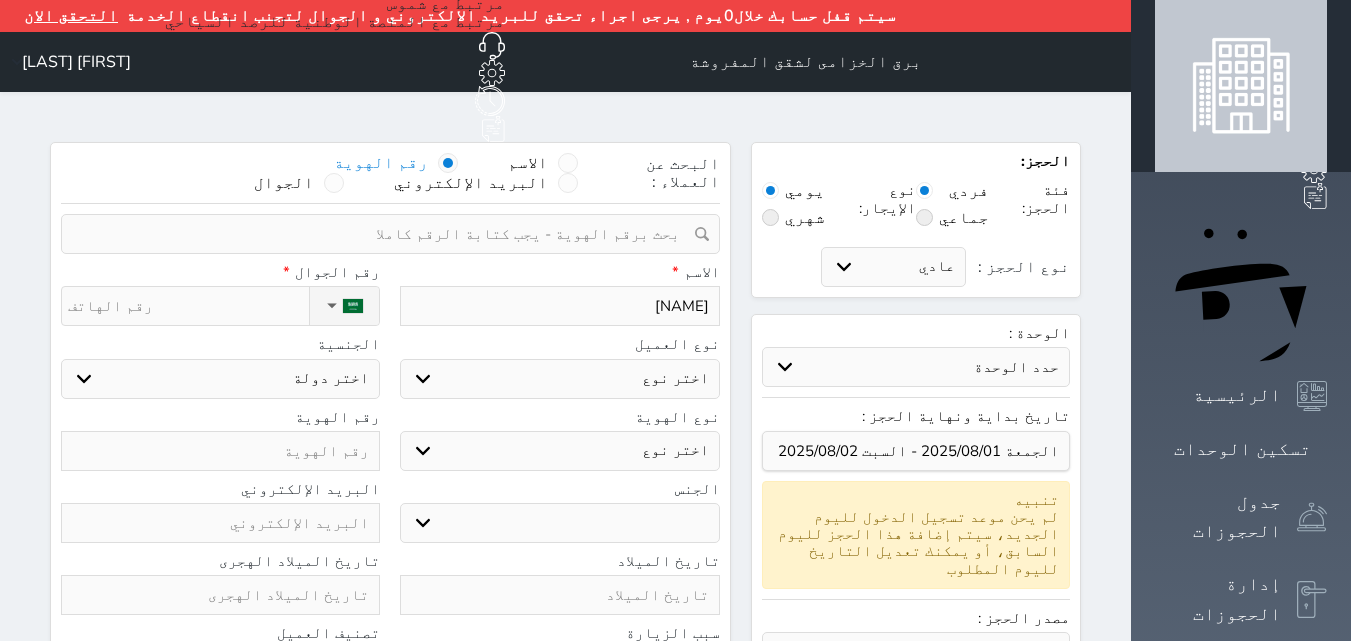 type on "[NAME]" 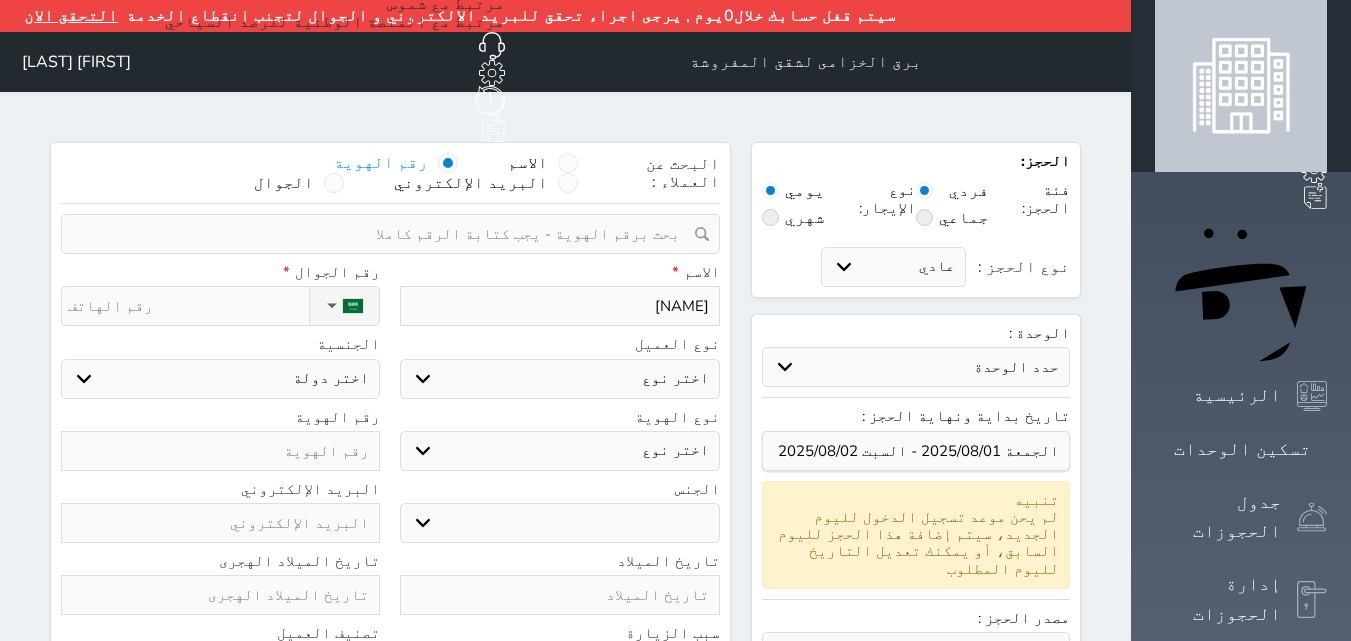 type on "[NAME]" 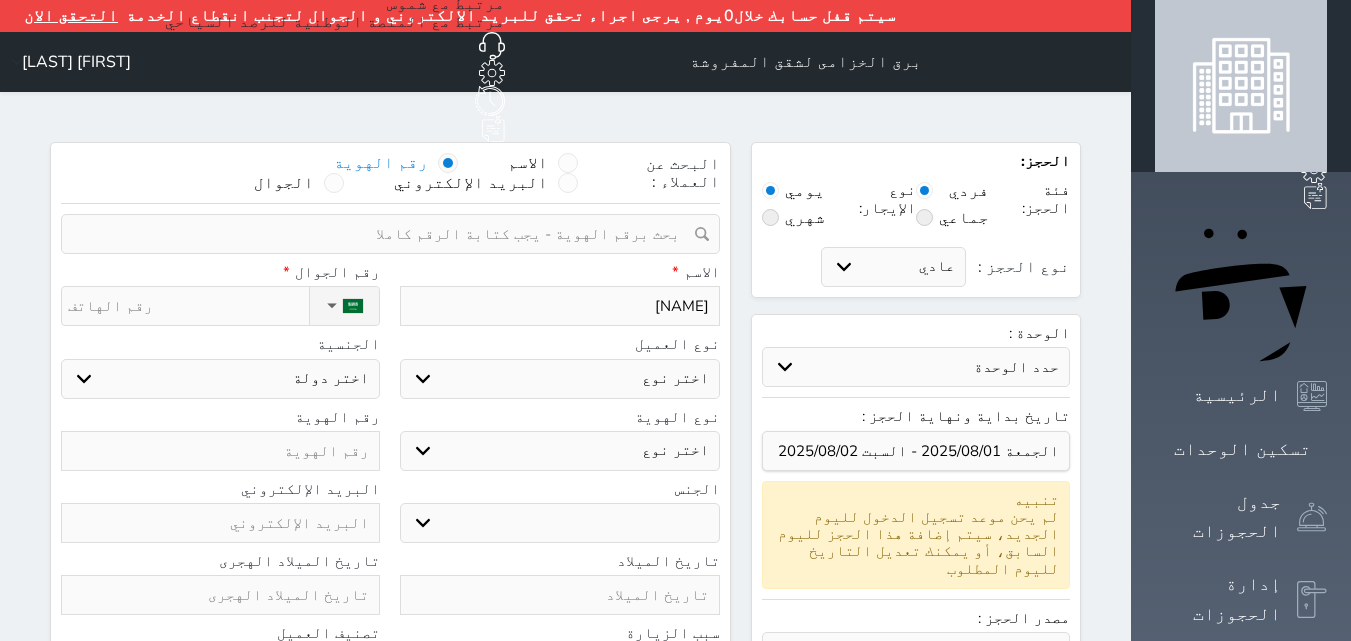 click on "اختر نوع   مواطن مواطن خليجي زائر مقيم" at bounding box center (559, 379) 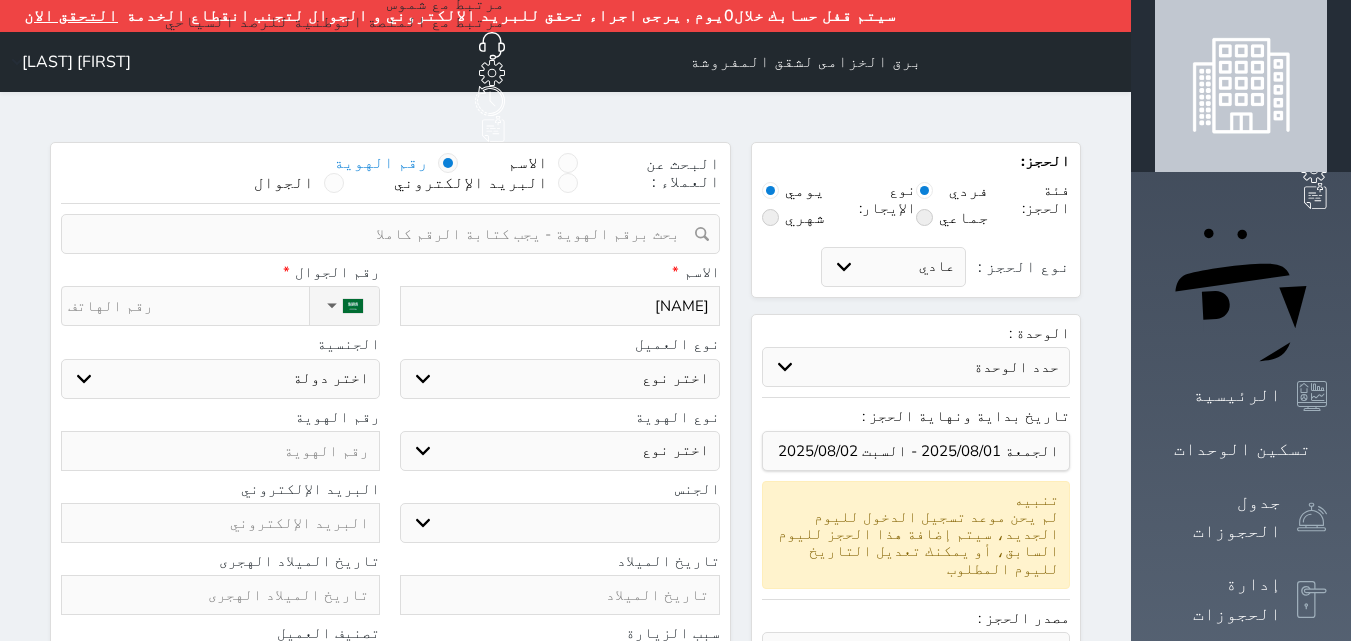 select on "1" 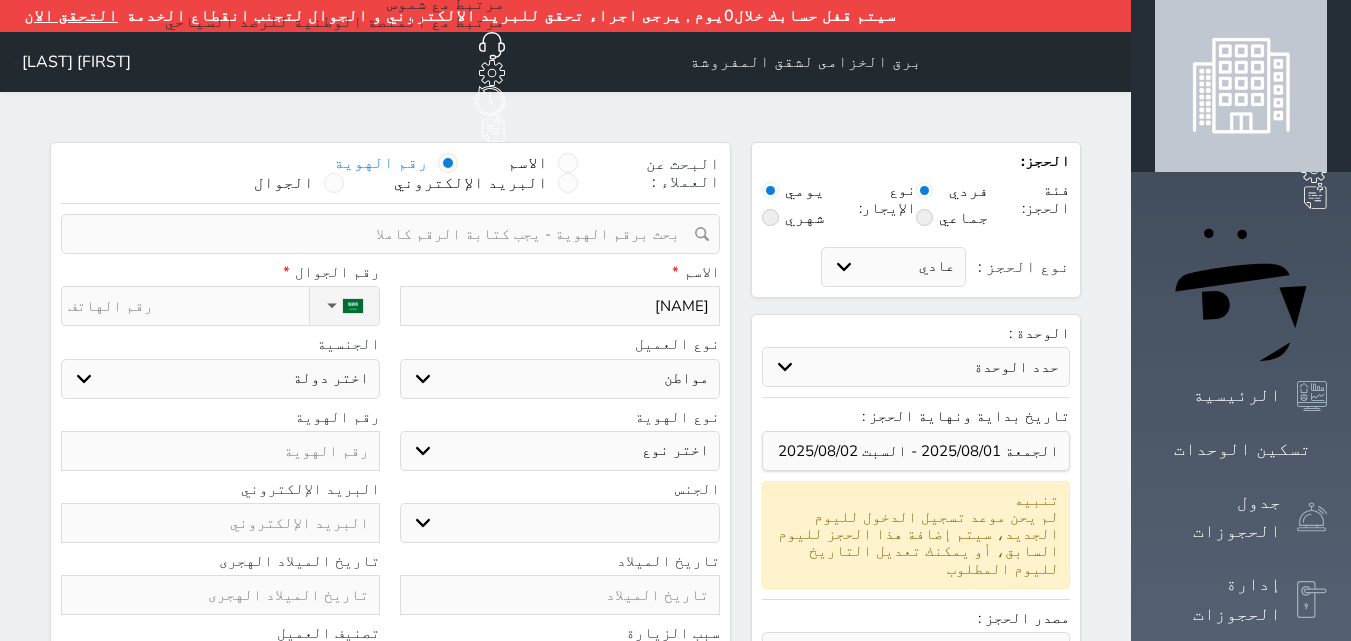 click on "اختر نوع   مواطن مواطن خليجي زائر مقيم" at bounding box center (559, 379) 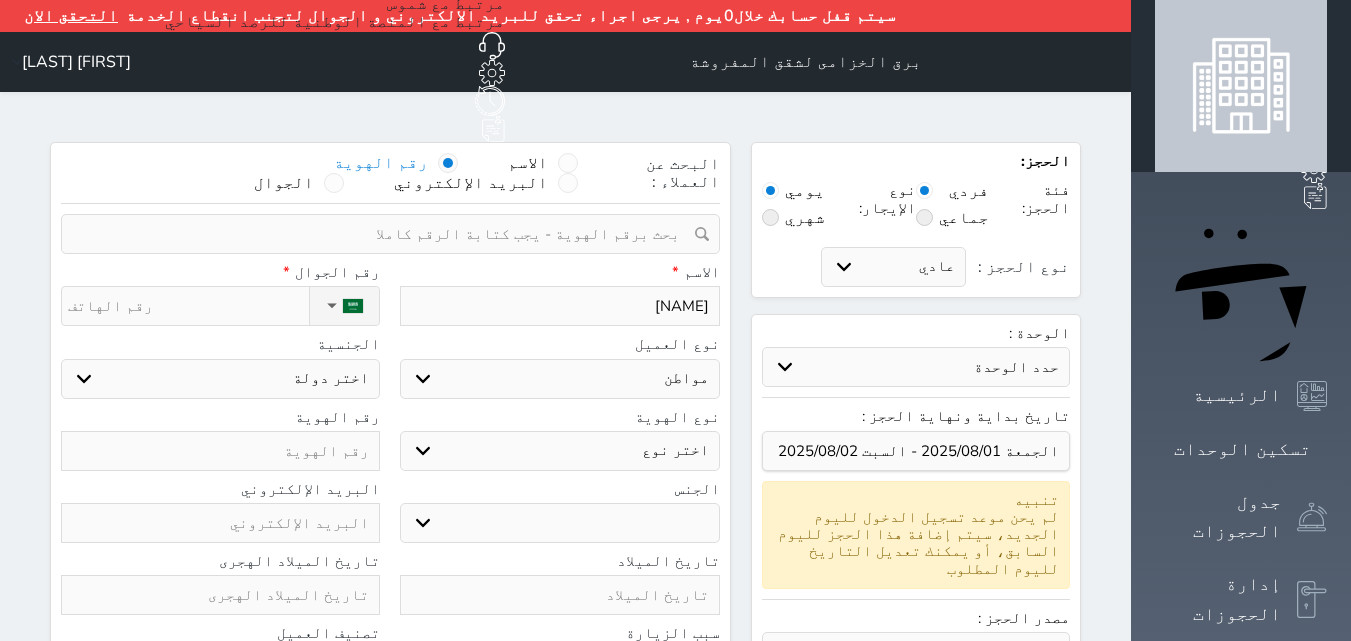 select on "113" 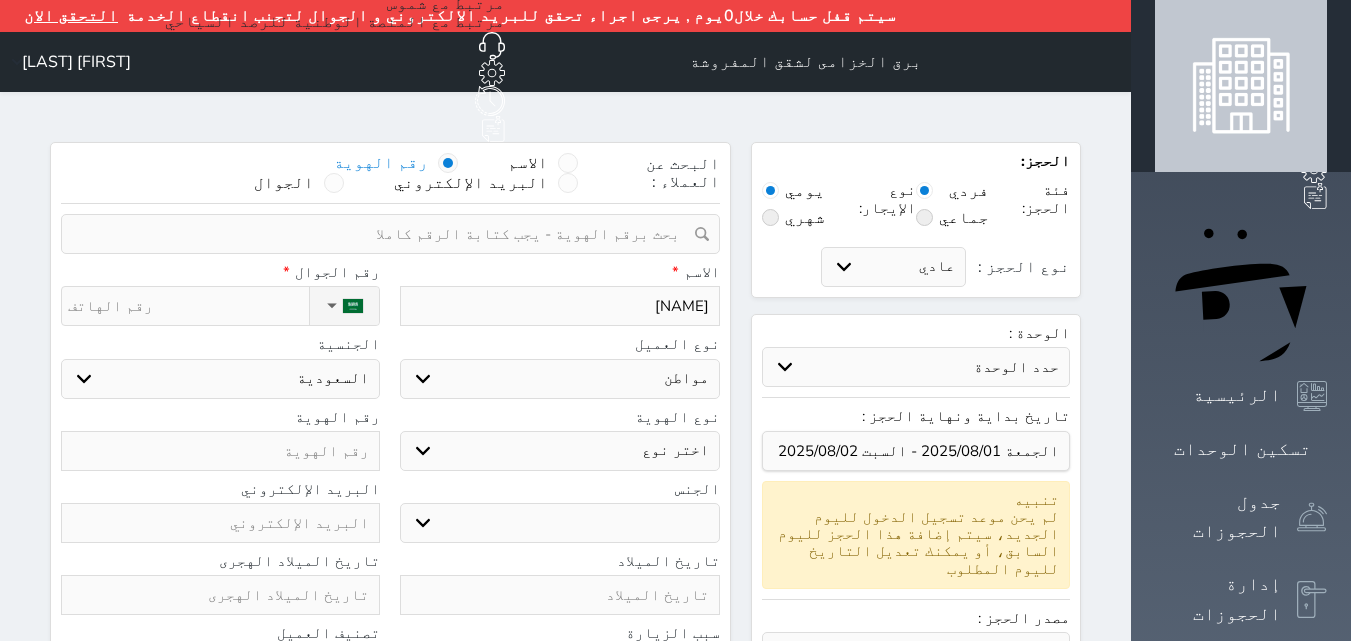 click on "اختر نوع   هوية وطنية هوية عائلية جواز السفر" at bounding box center [559, 451] 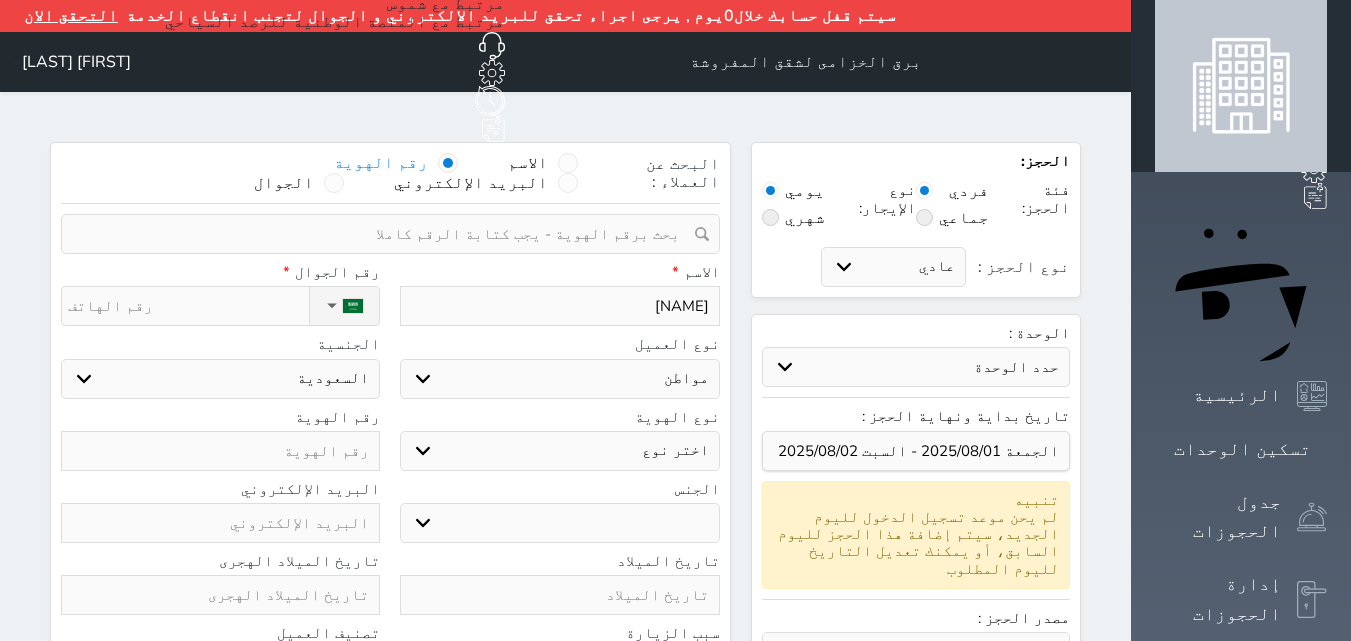 select on "1" 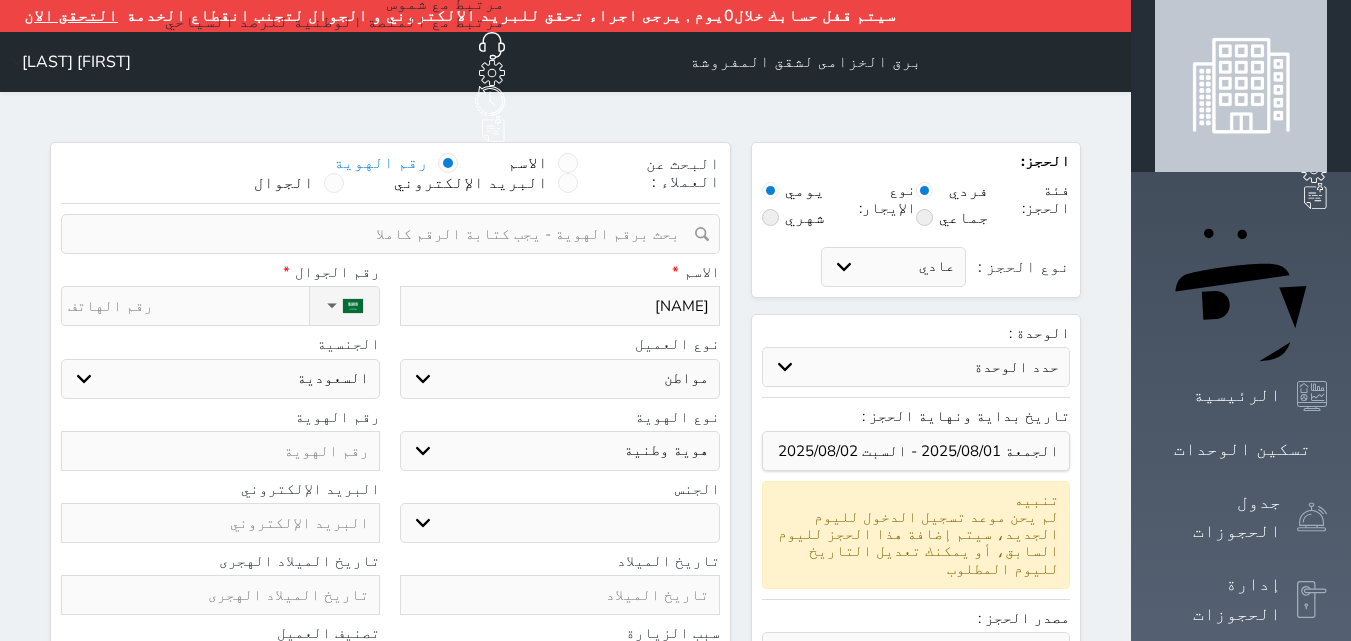 click on "اختر نوع   هوية وطنية هوية عائلية جواز السفر" at bounding box center (559, 451) 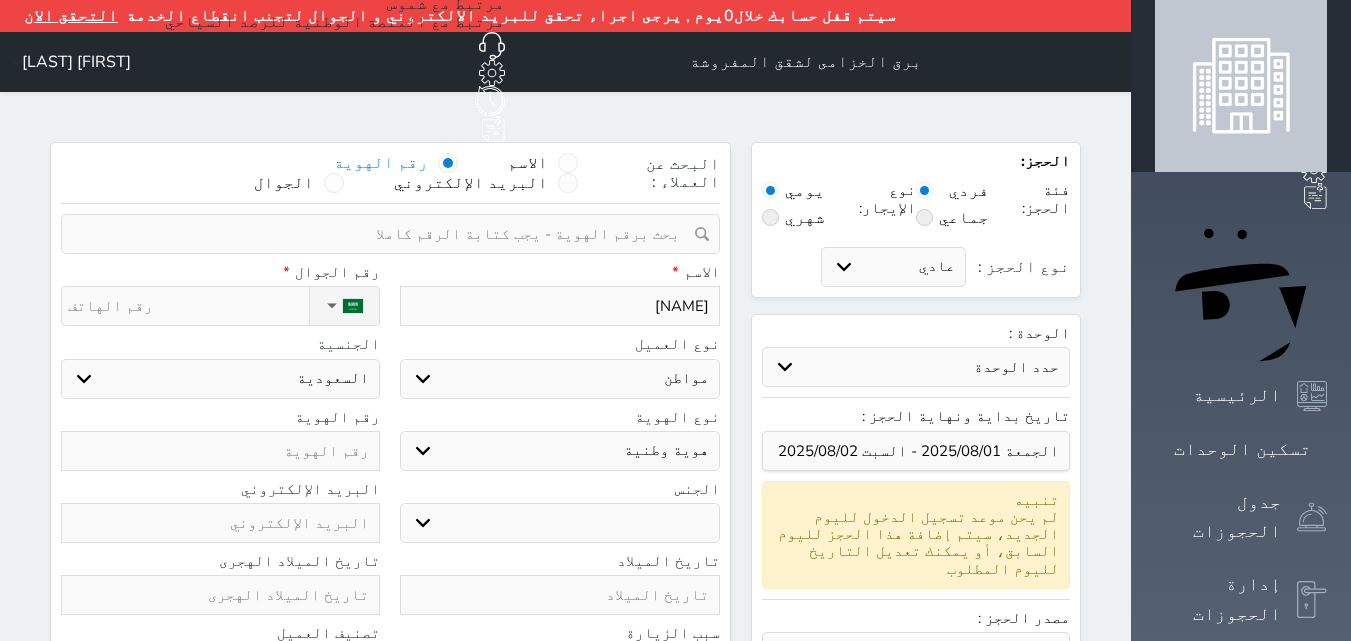 click on "ذكر   انثى" at bounding box center (559, 523) 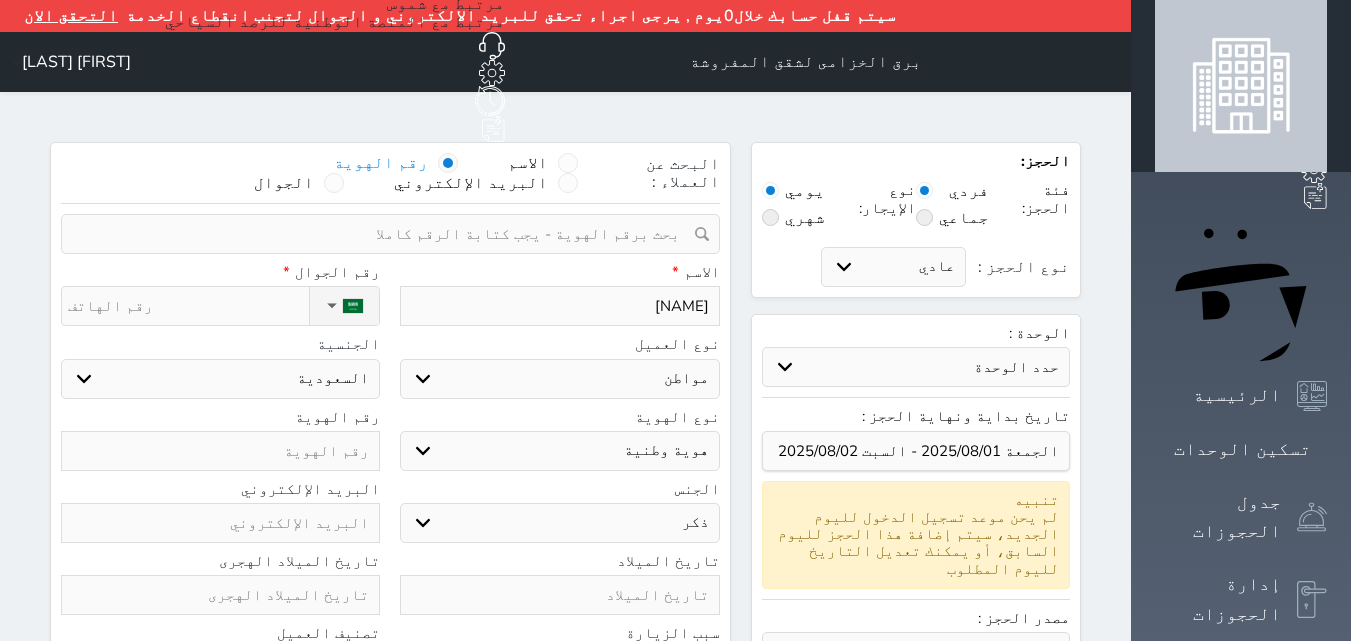 click on "ذكر   انثى" at bounding box center (559, 523) 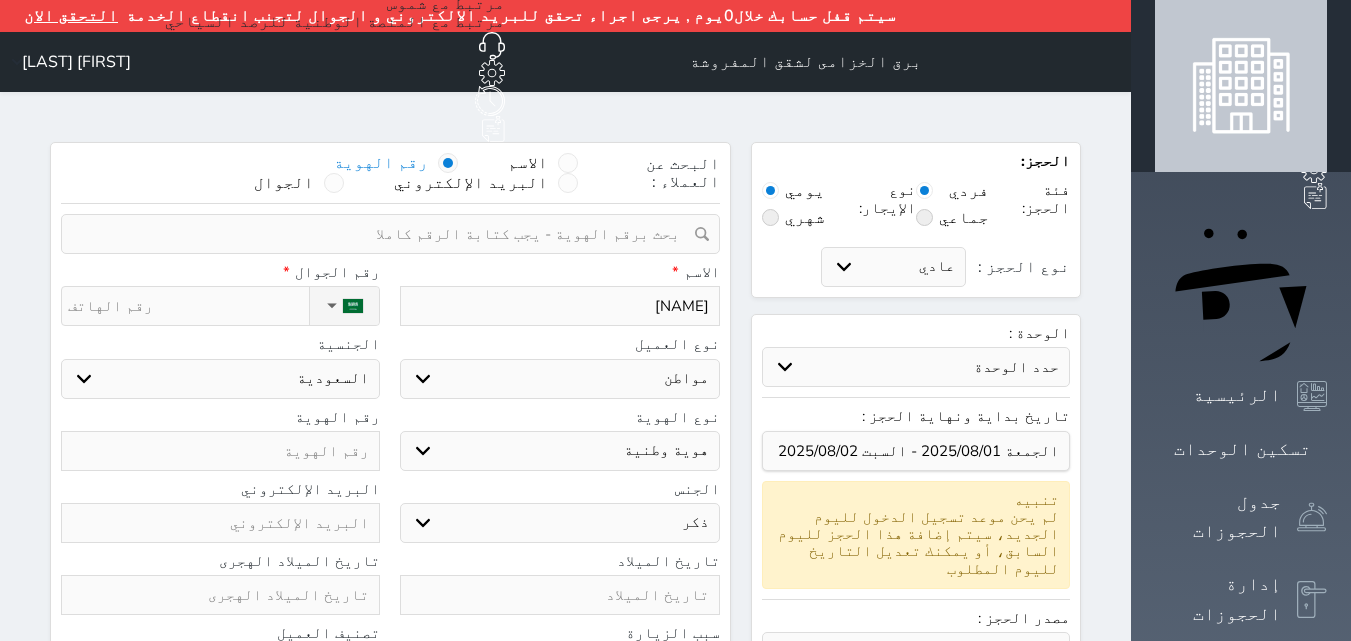 click on "نوع الحجز :" at bounding box center [188, 306] 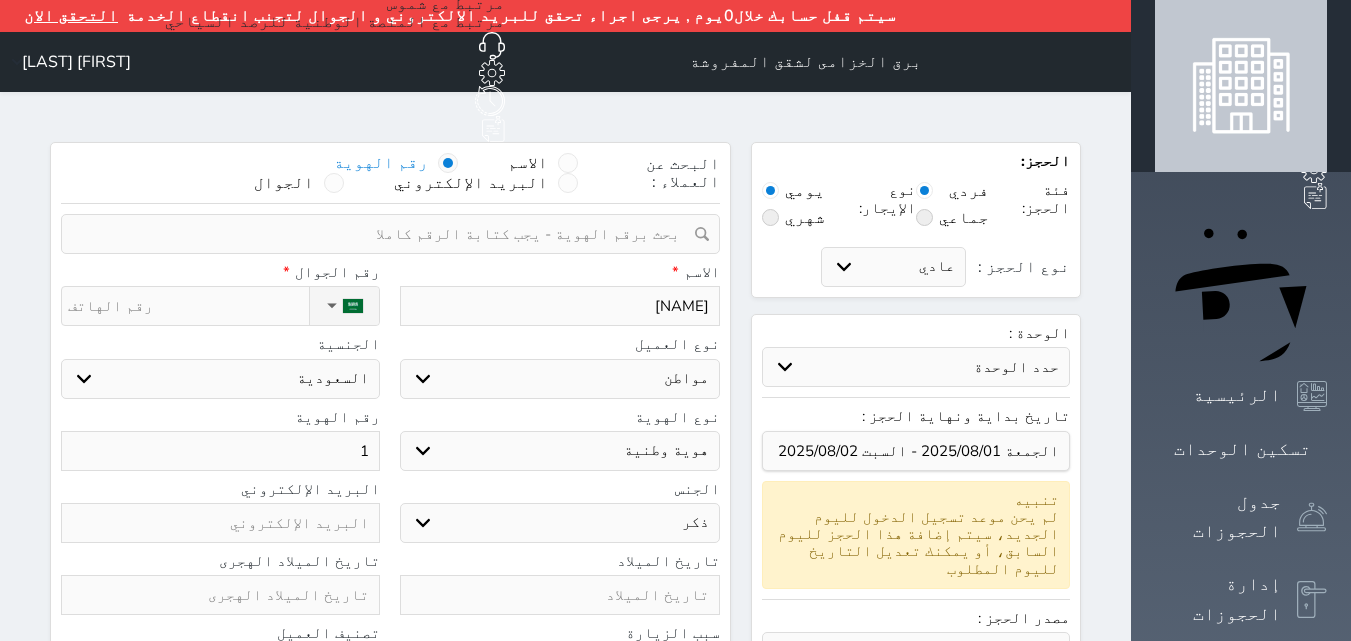 type on "10" 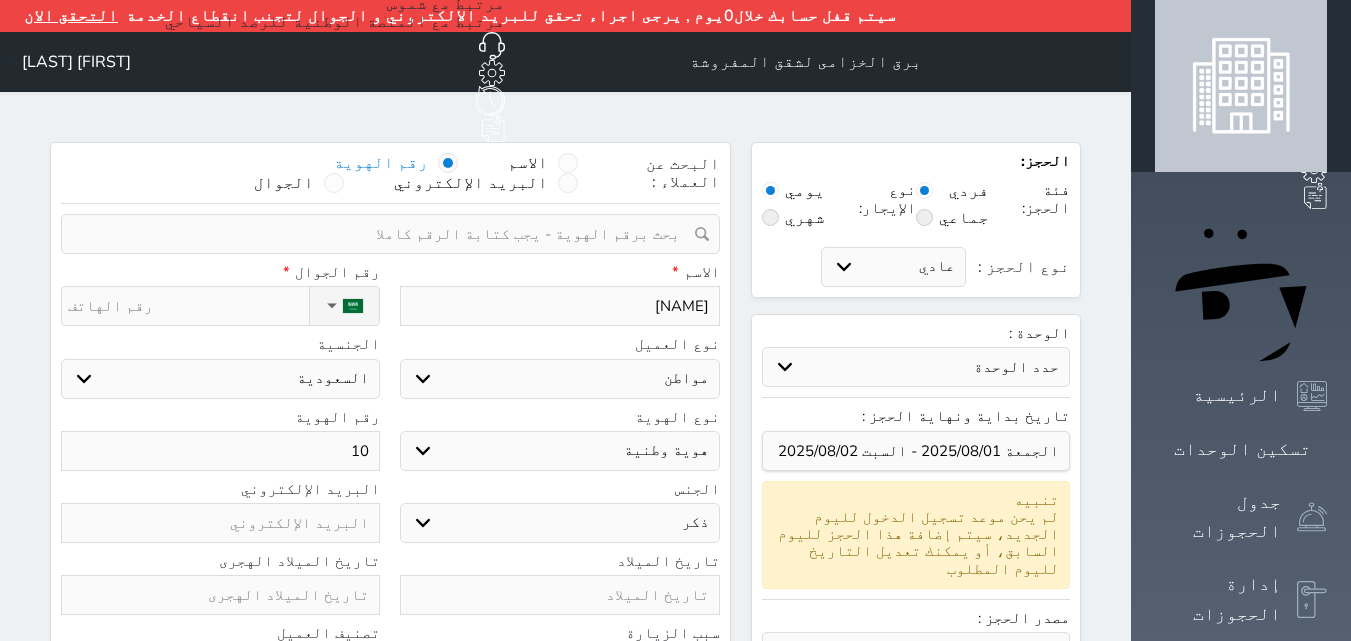 select 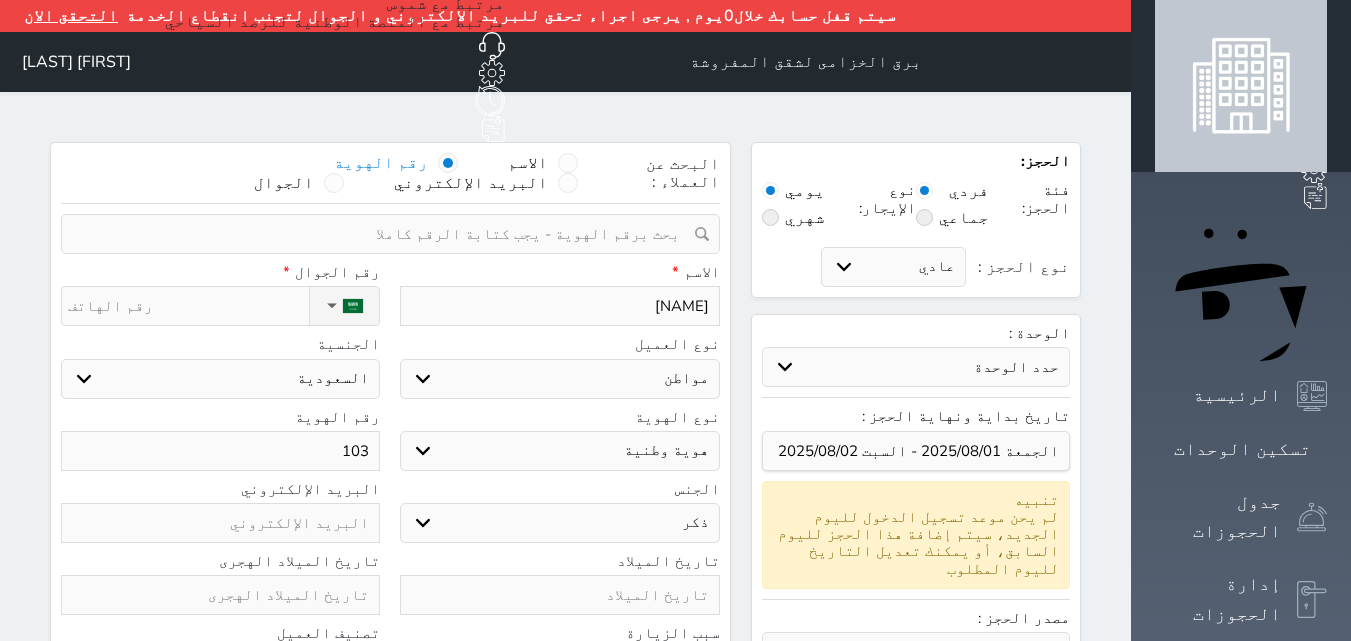 type on "1034" 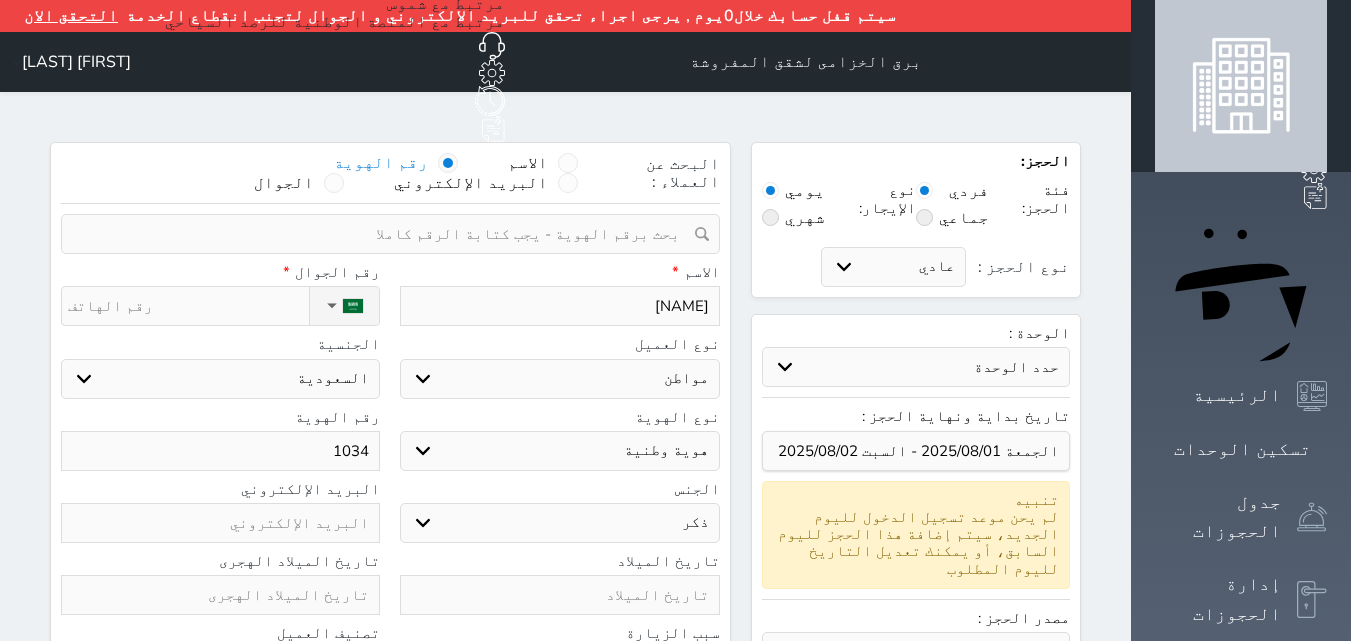type on "10347" 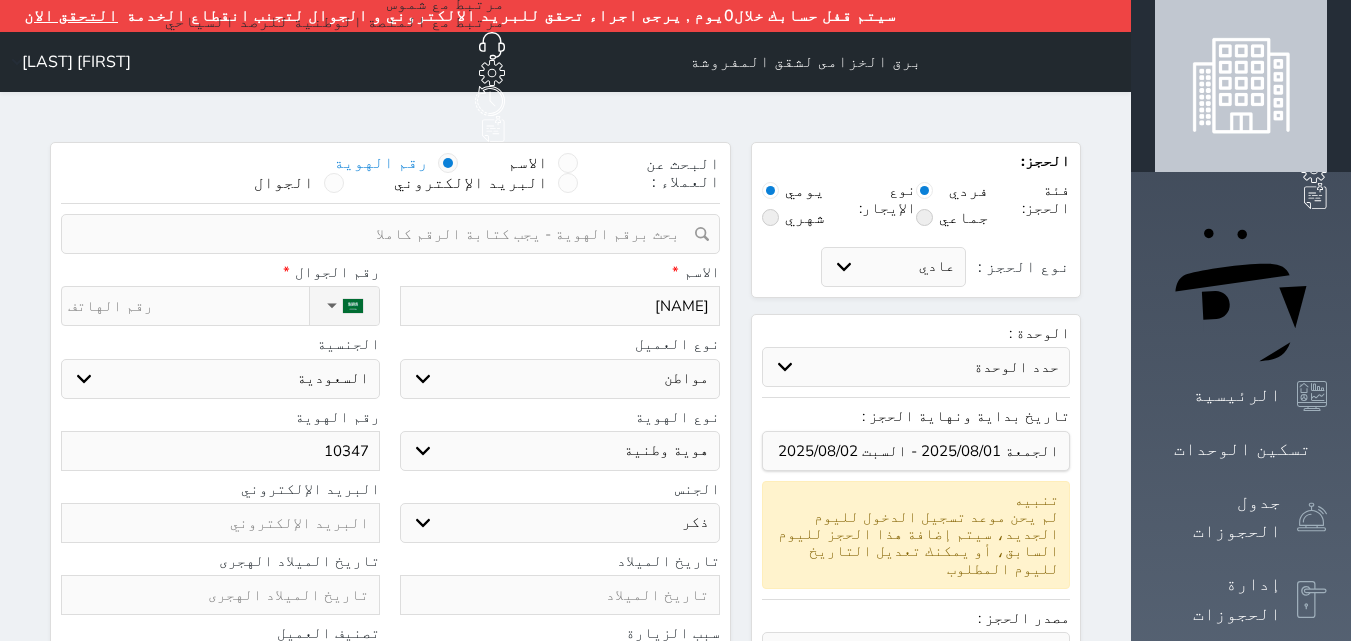 type on "103477" 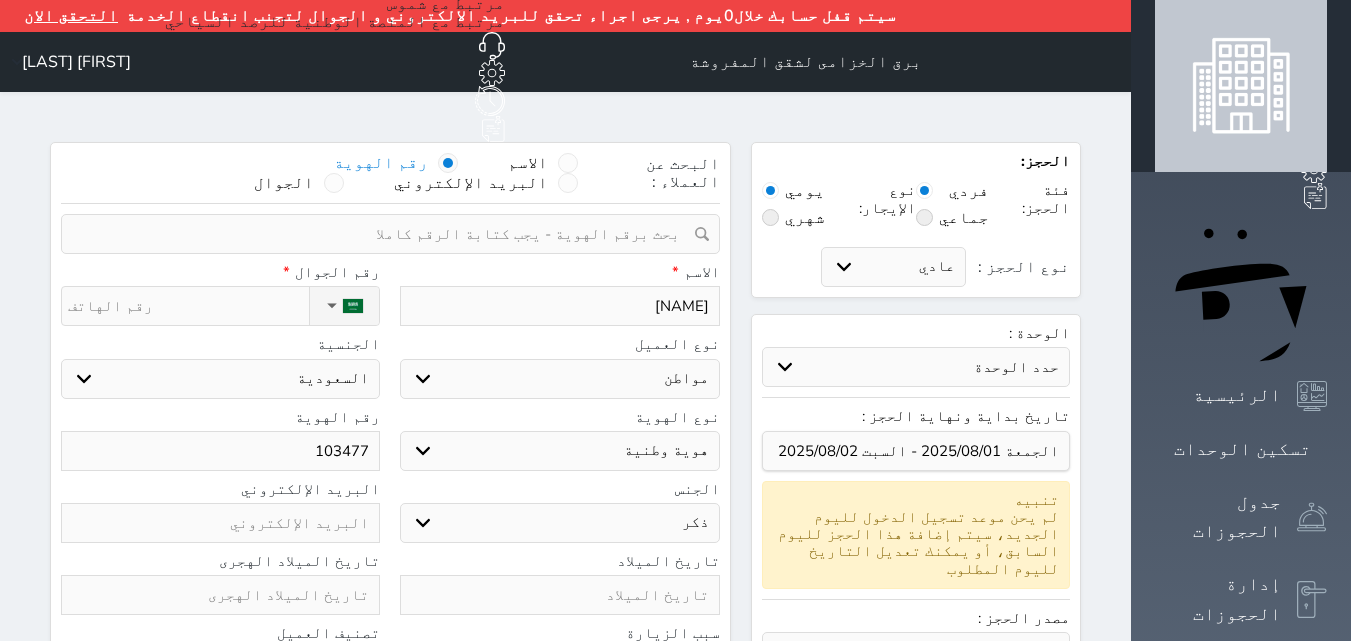 type on "1034773" 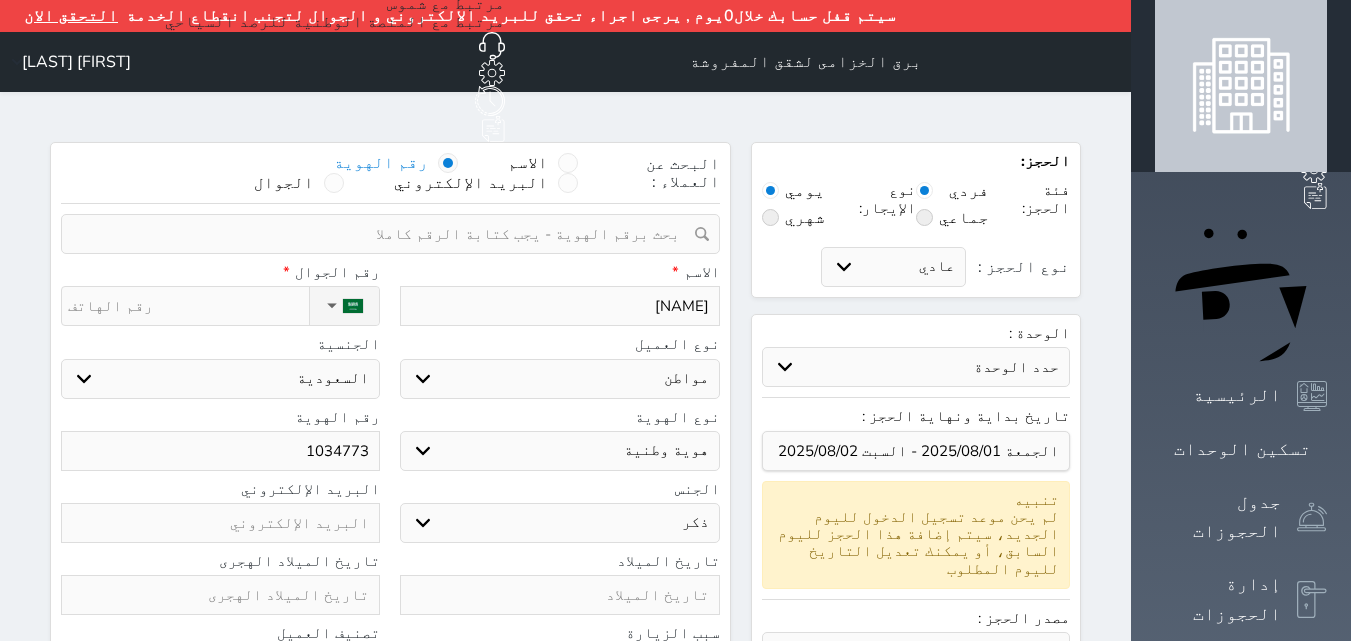 type on "10347733" 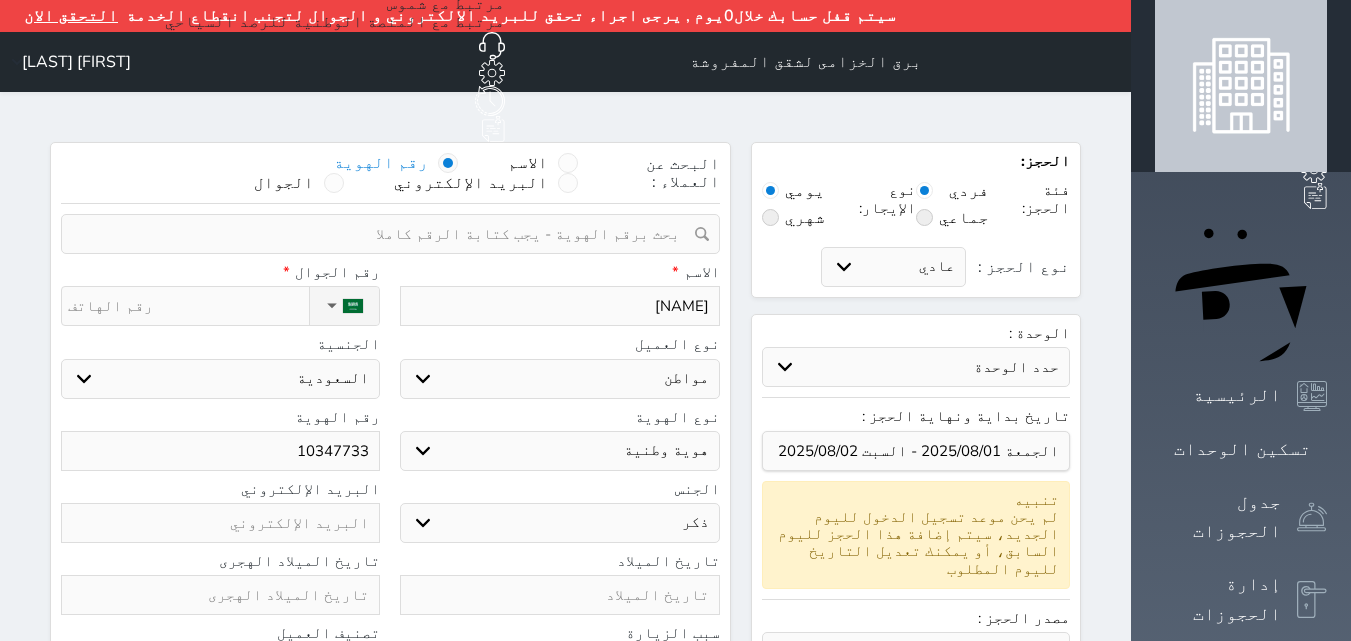 type on "103477337" 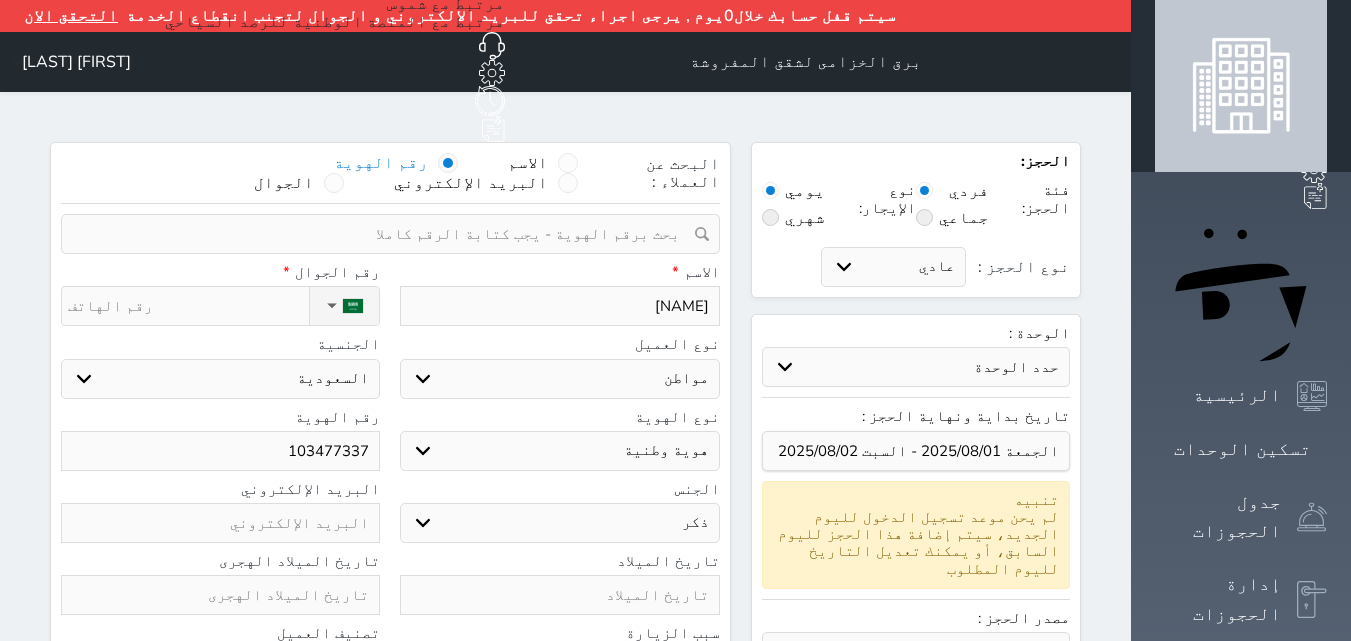type on "[NATIONAL_ID]" 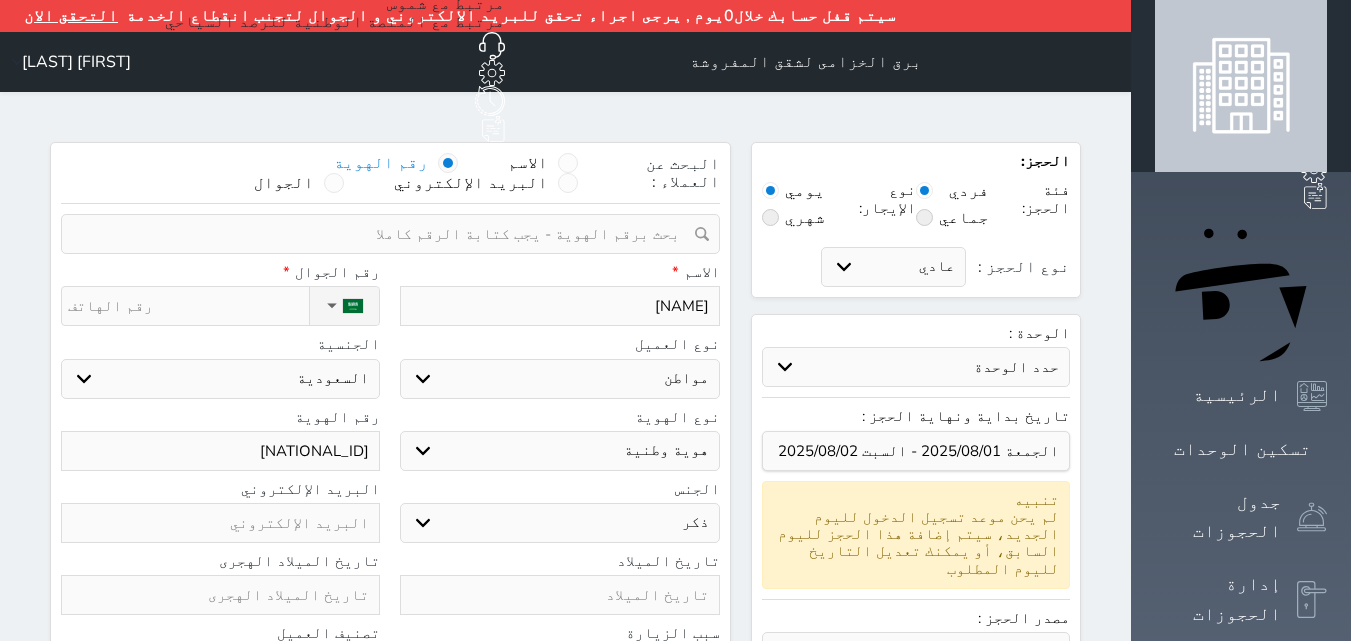 type on "[NATIONAL_ID]" 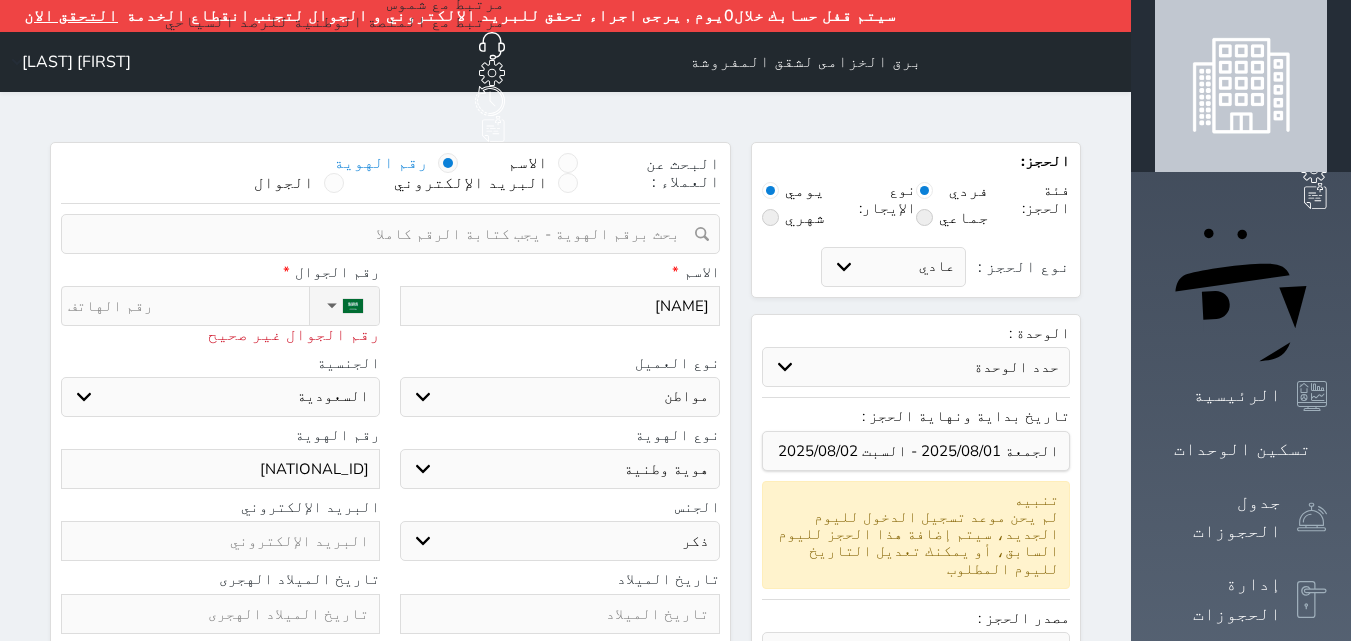 type on "0" 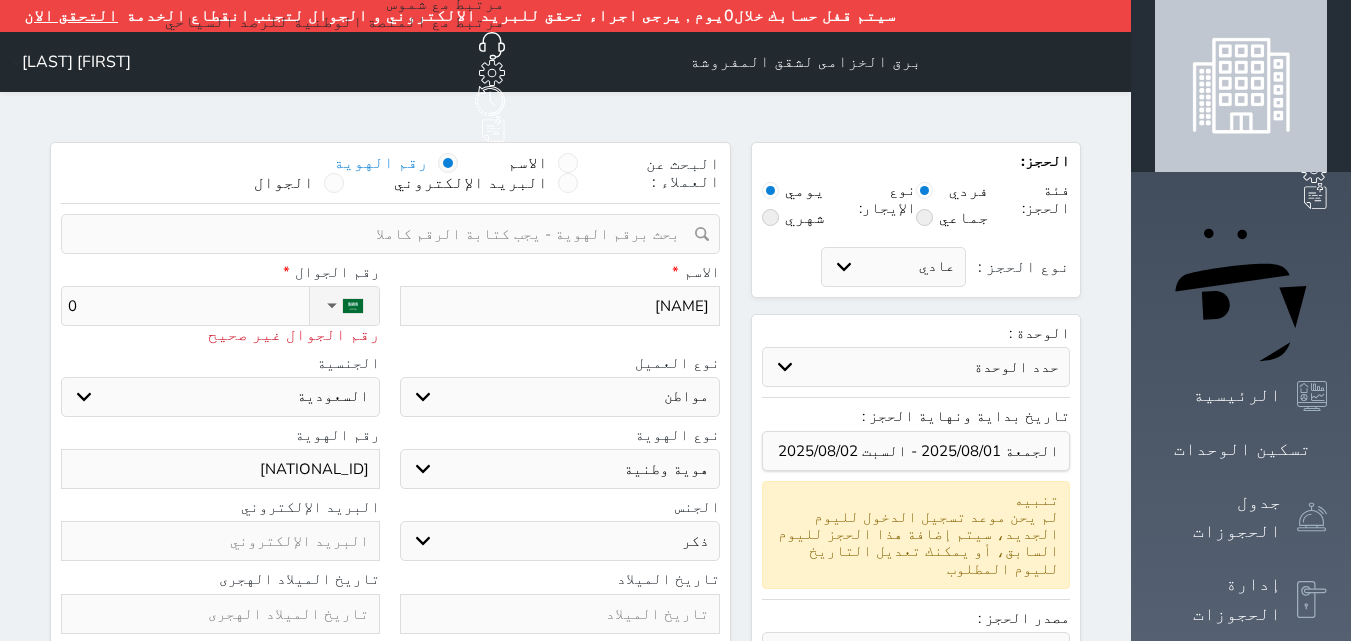 type on "05" 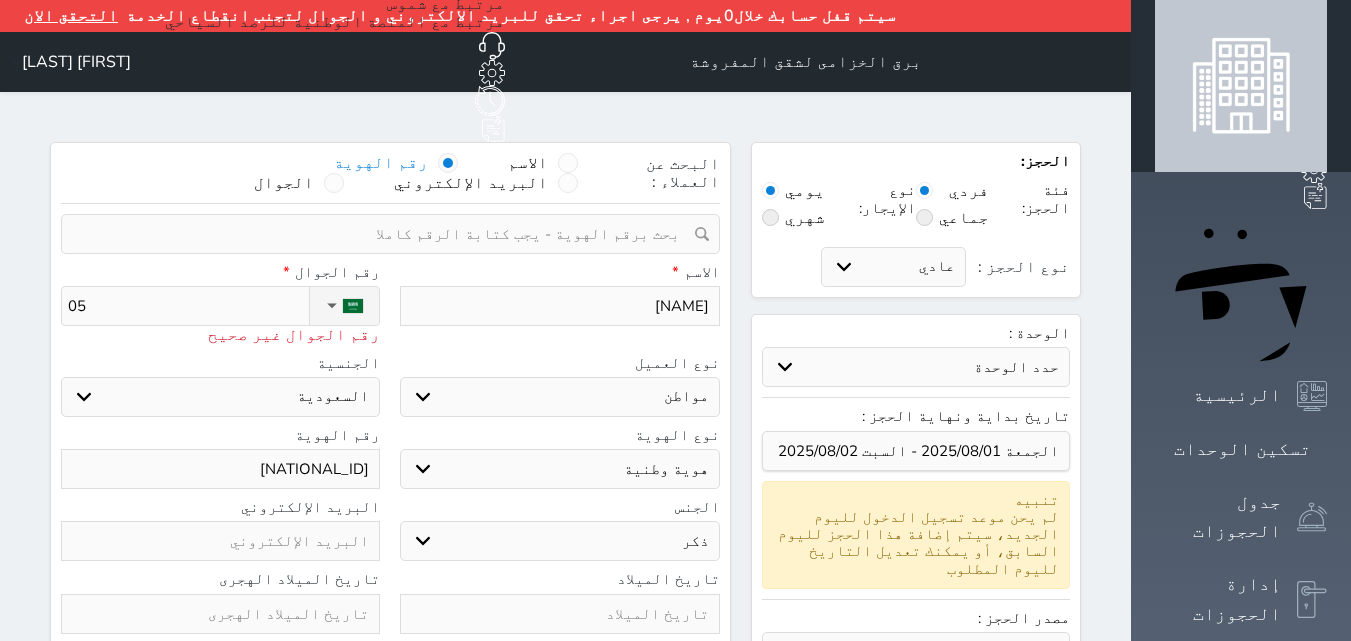 type on "053" 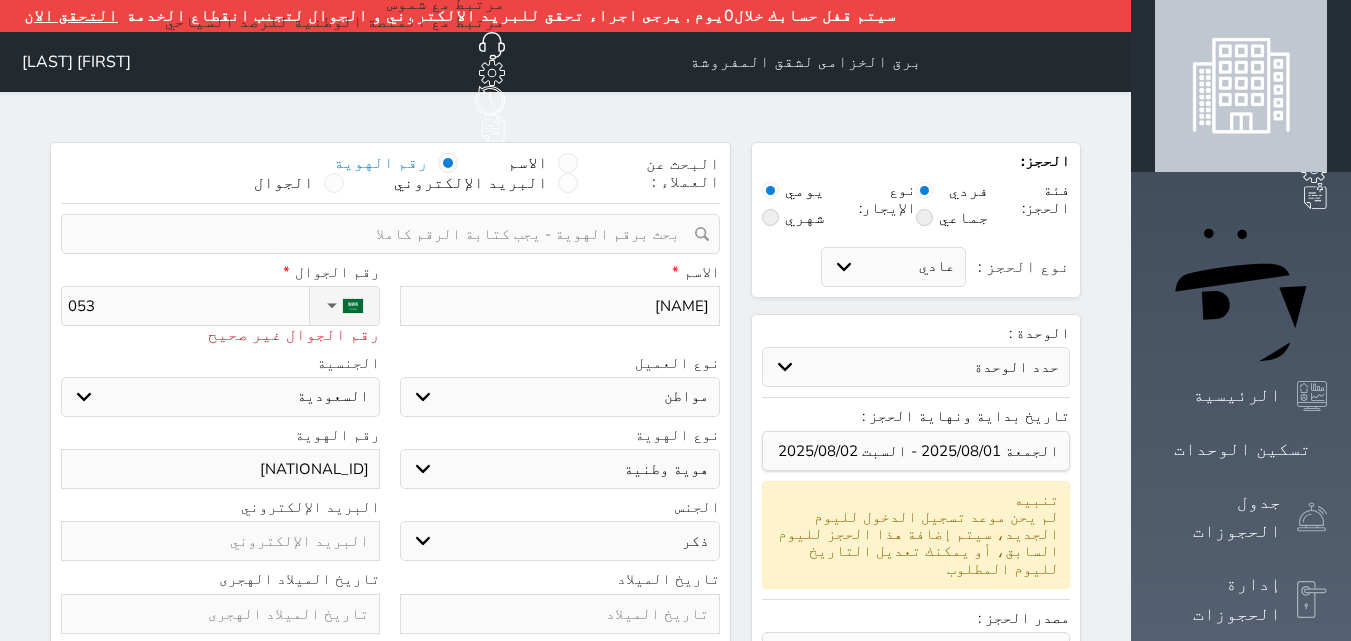 type on "0535" 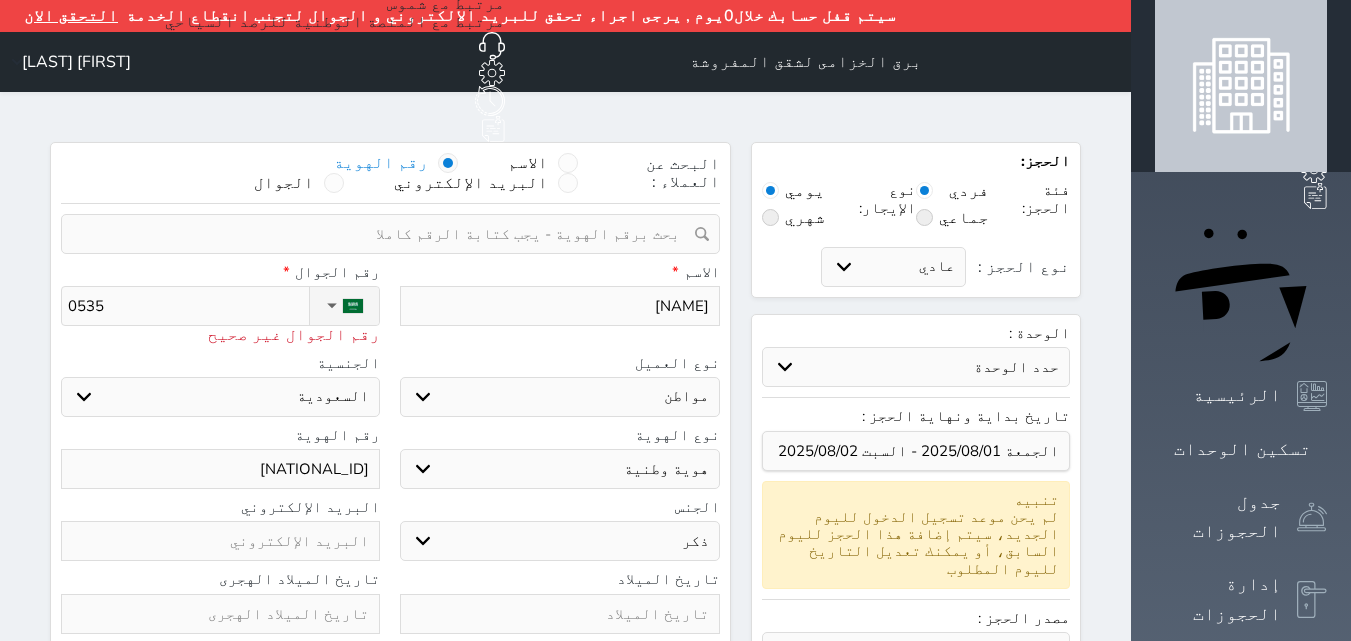 type on "[PHONE]" 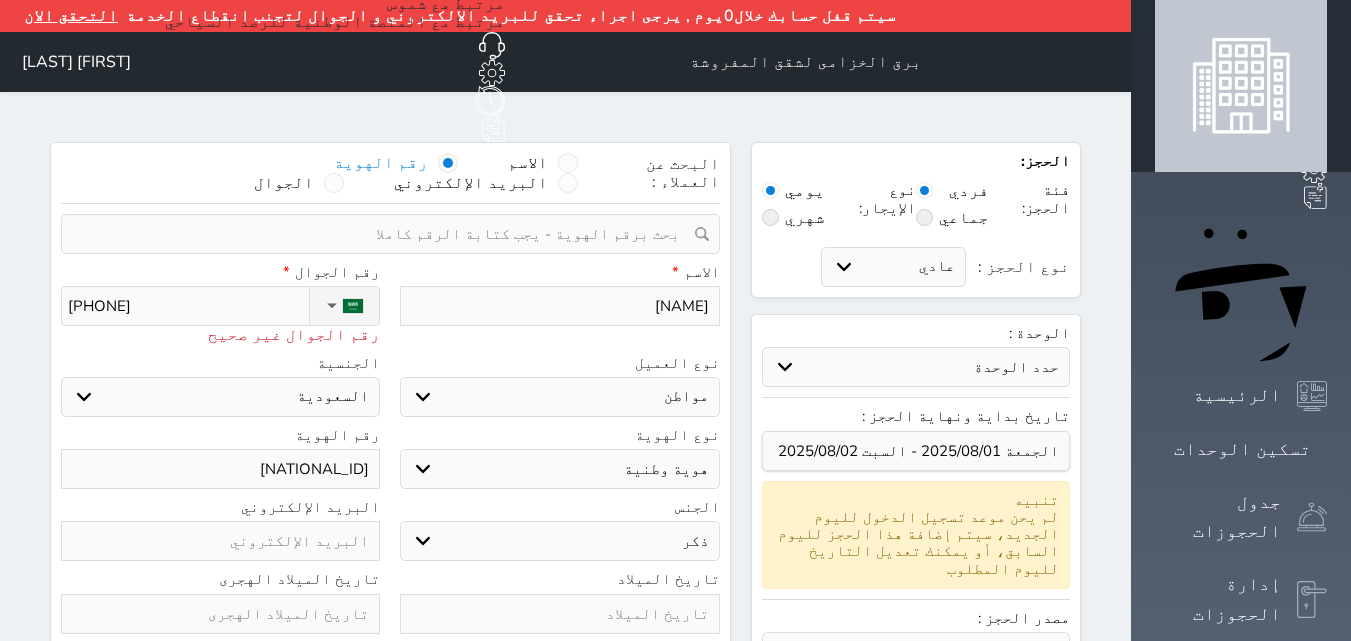 type on "[PHONE]" 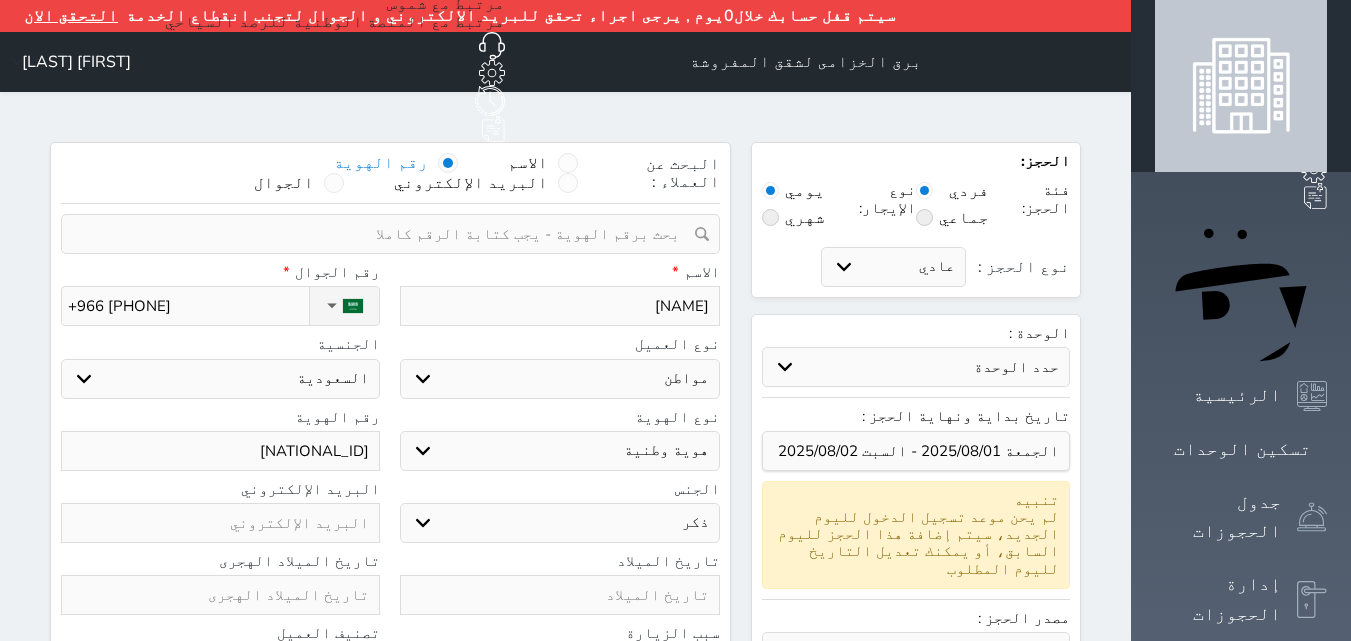 click on "+966 [PHONE]" at bounding box center (188, 306) 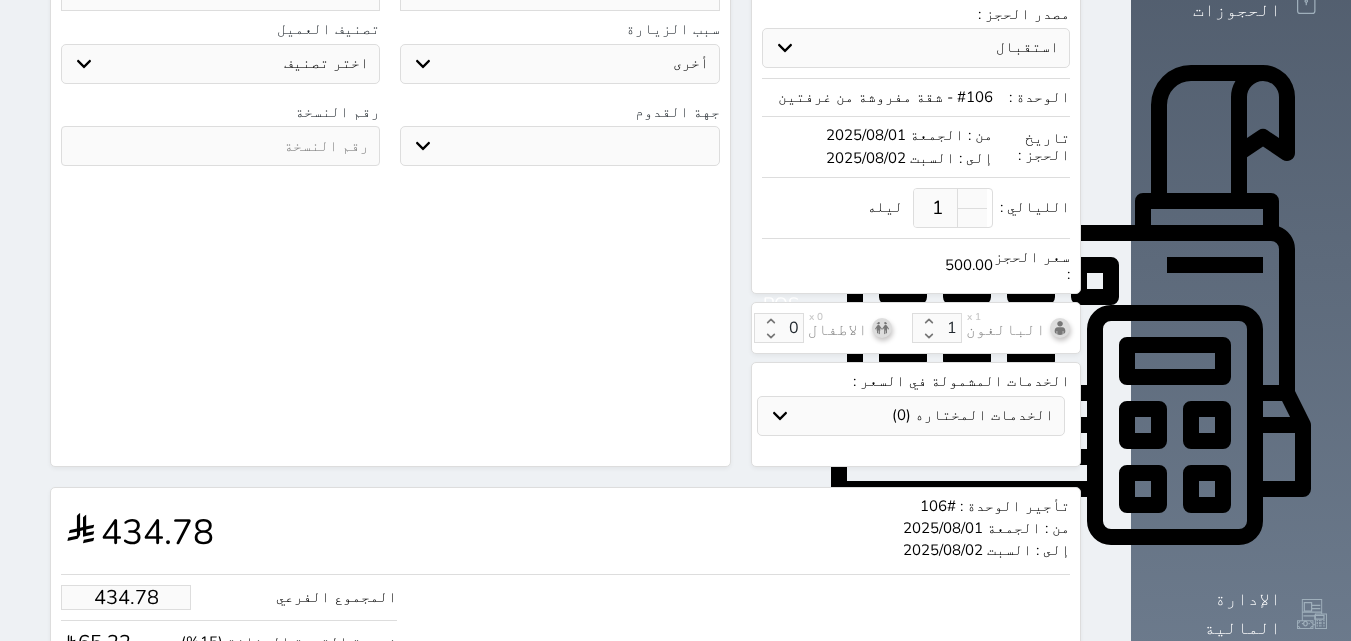 scroll, scrollTop: 668, scrollLeft: 0, axis: vertical 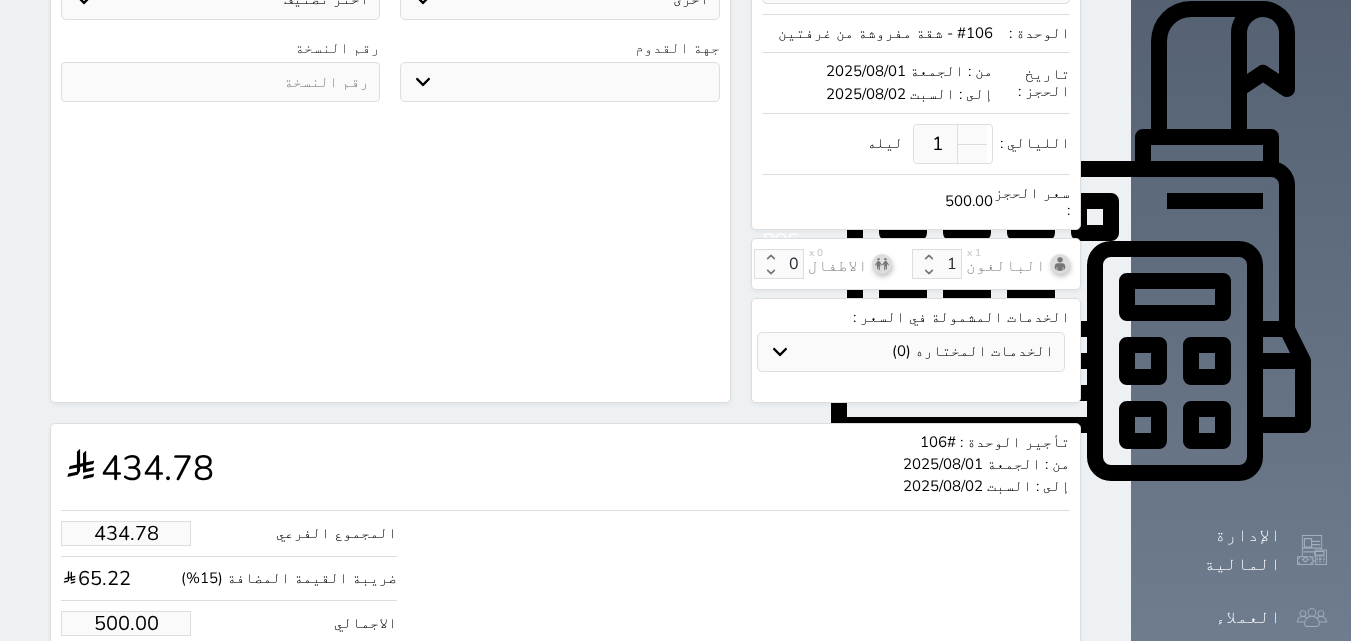 type on "+966 [PHONE]" 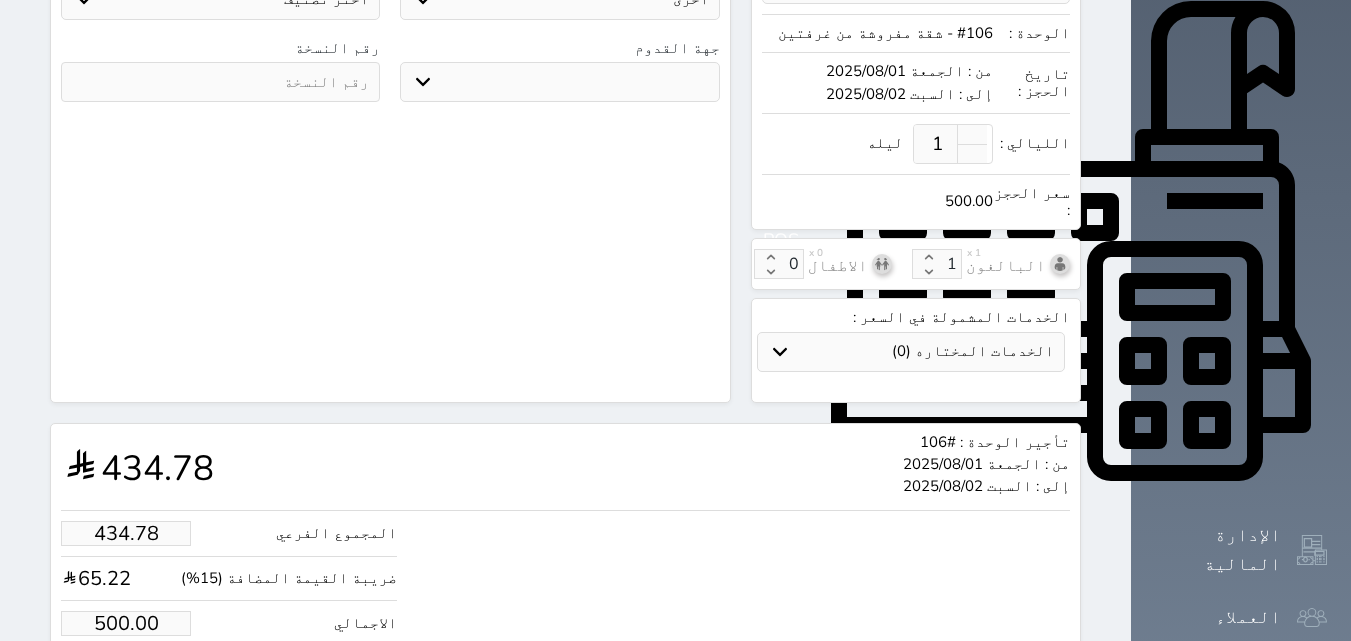 type on "500" 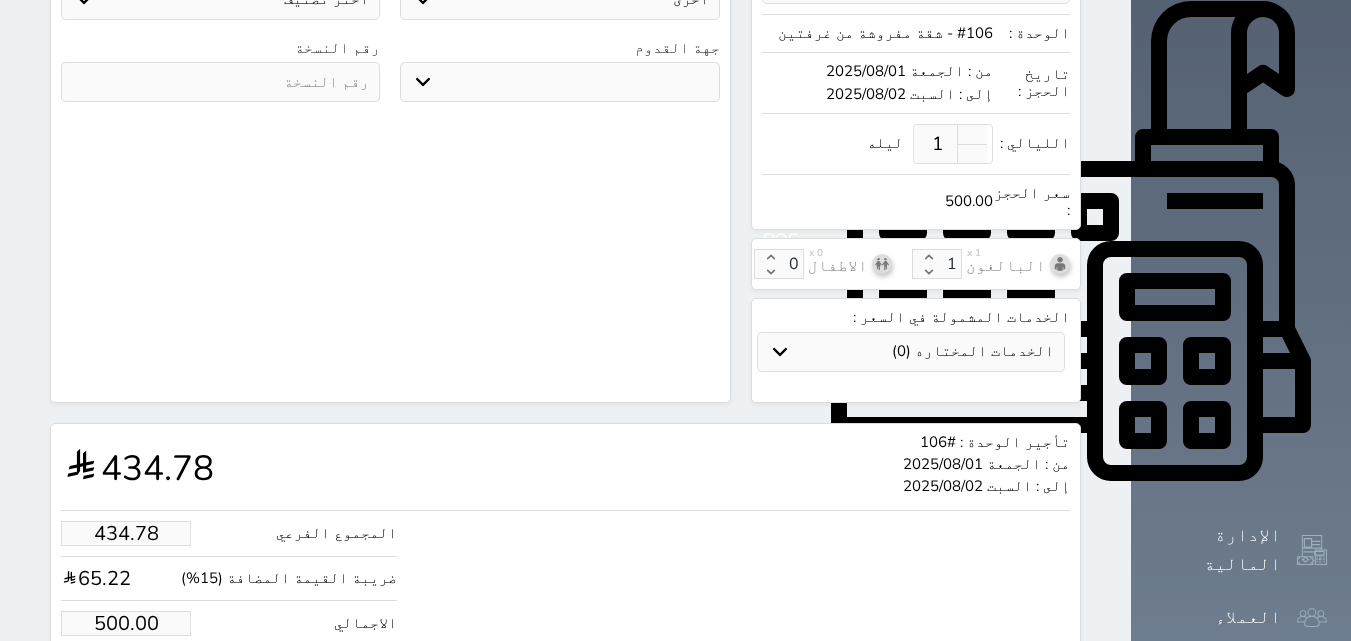 select 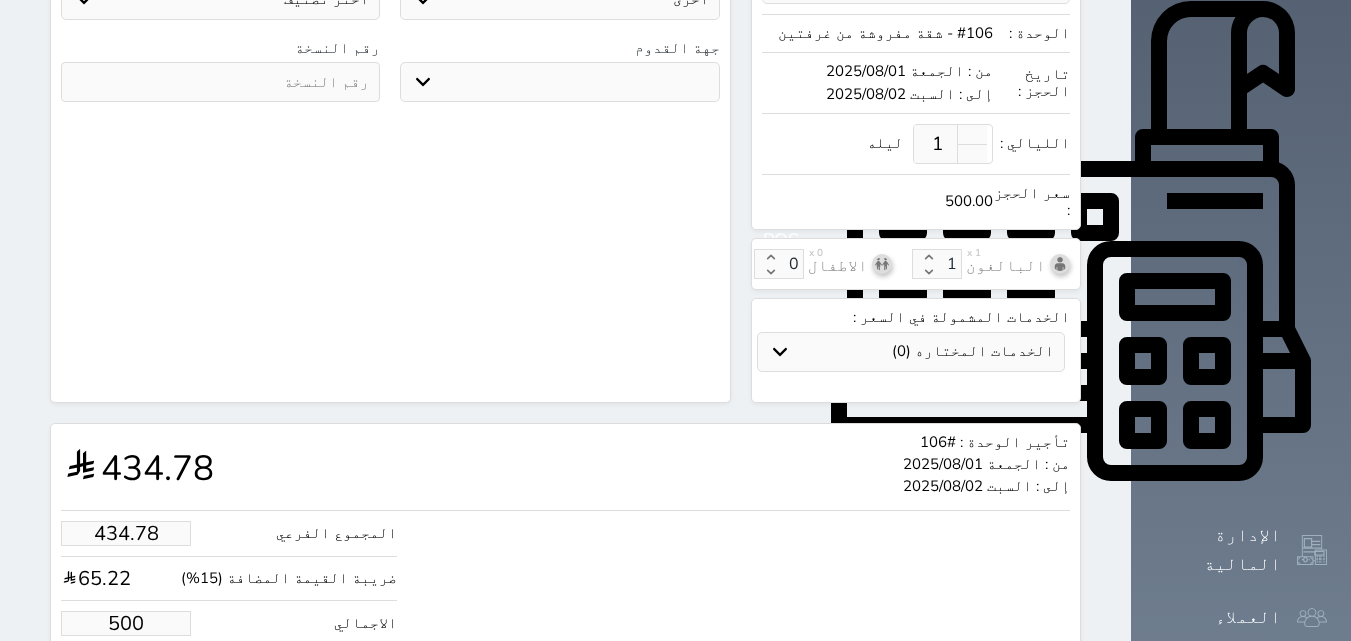 type on "43.48" 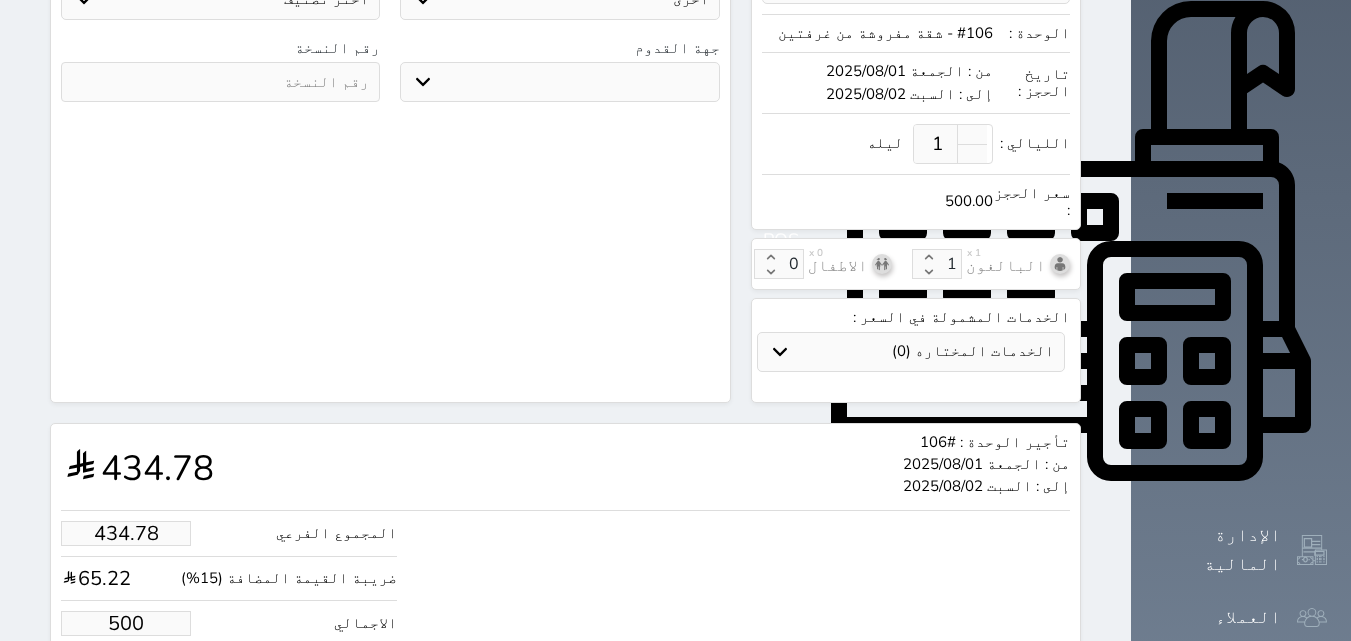 type on "50" 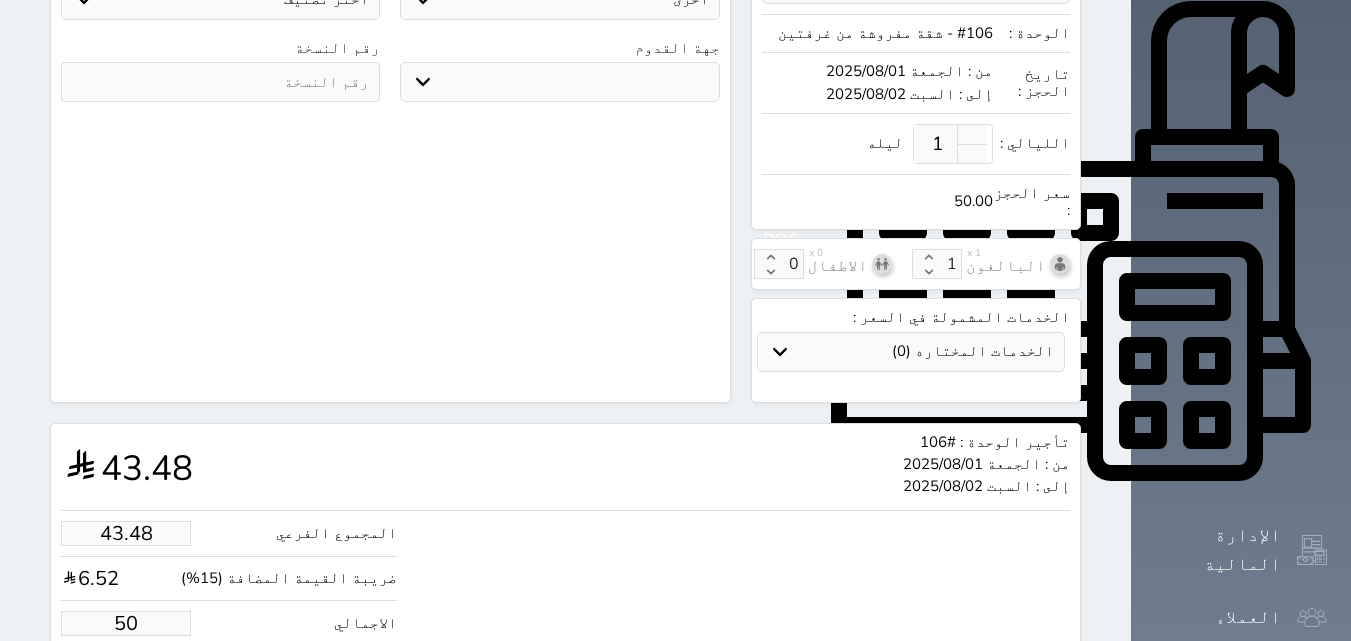 type 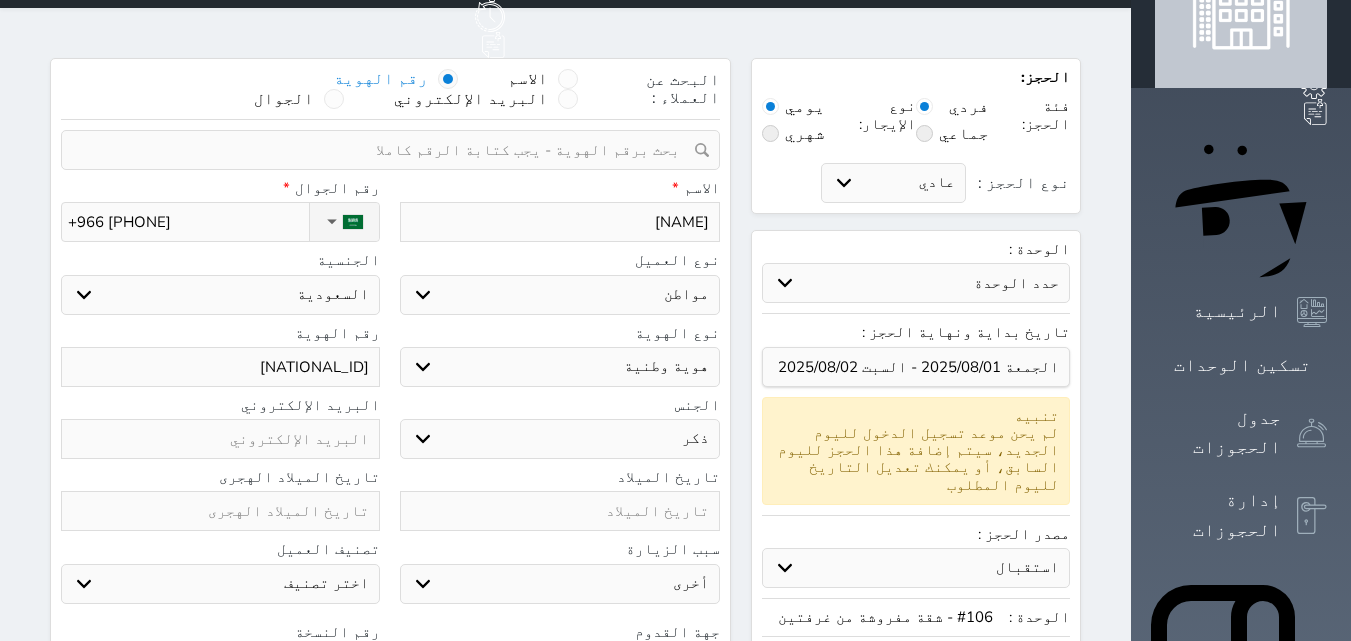 scroll, scrollTop: 68, scrollLeft: 0, axis: vertical 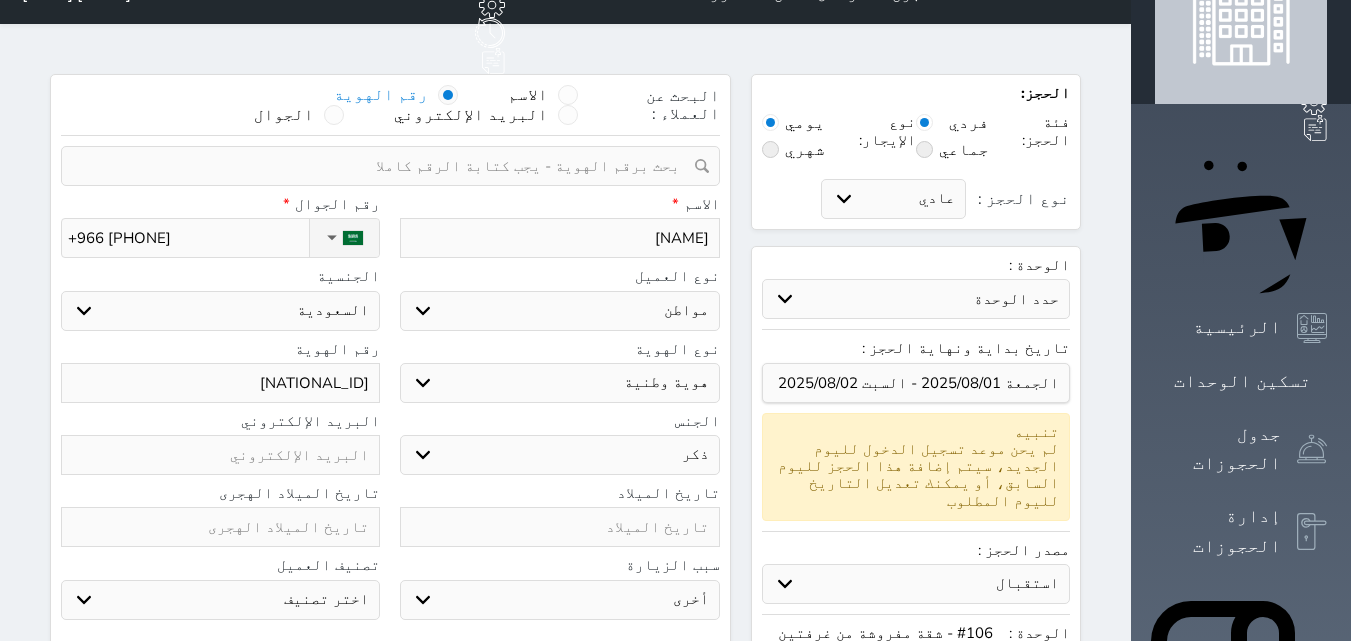 click on "+966 [PHONE]" at bounding box center [188, 238] 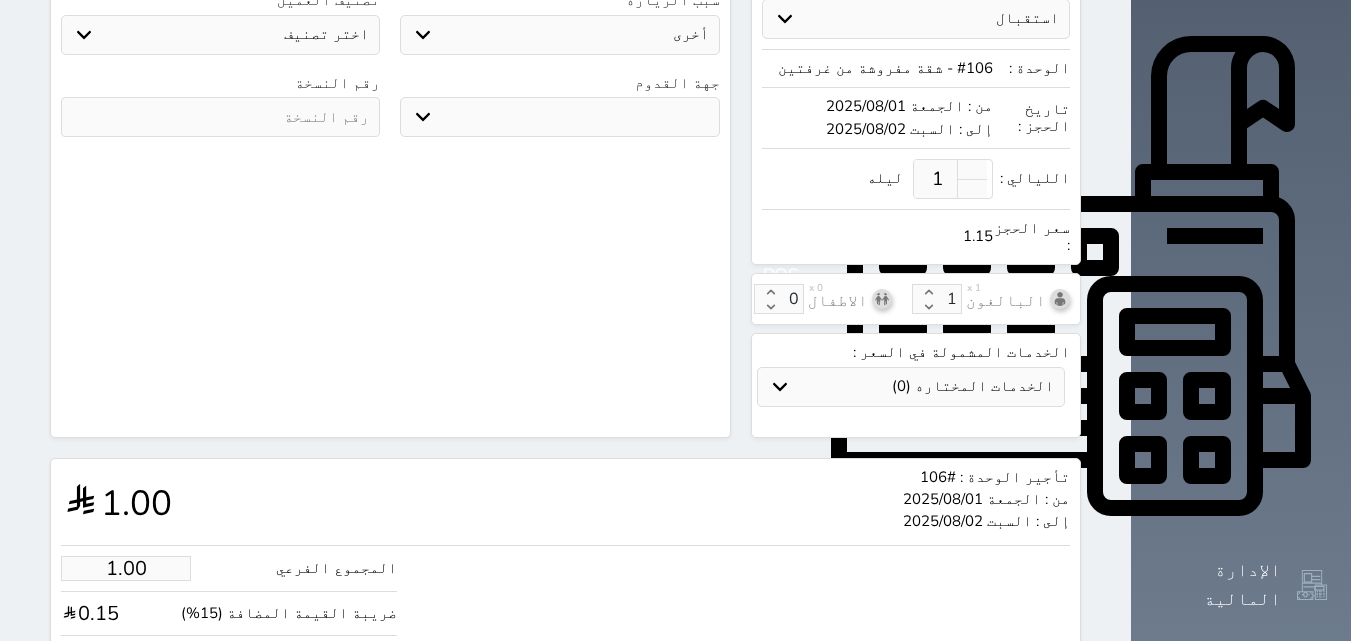 scroll, scrollTop: 668, scrollLeft: 0, axis: vertical 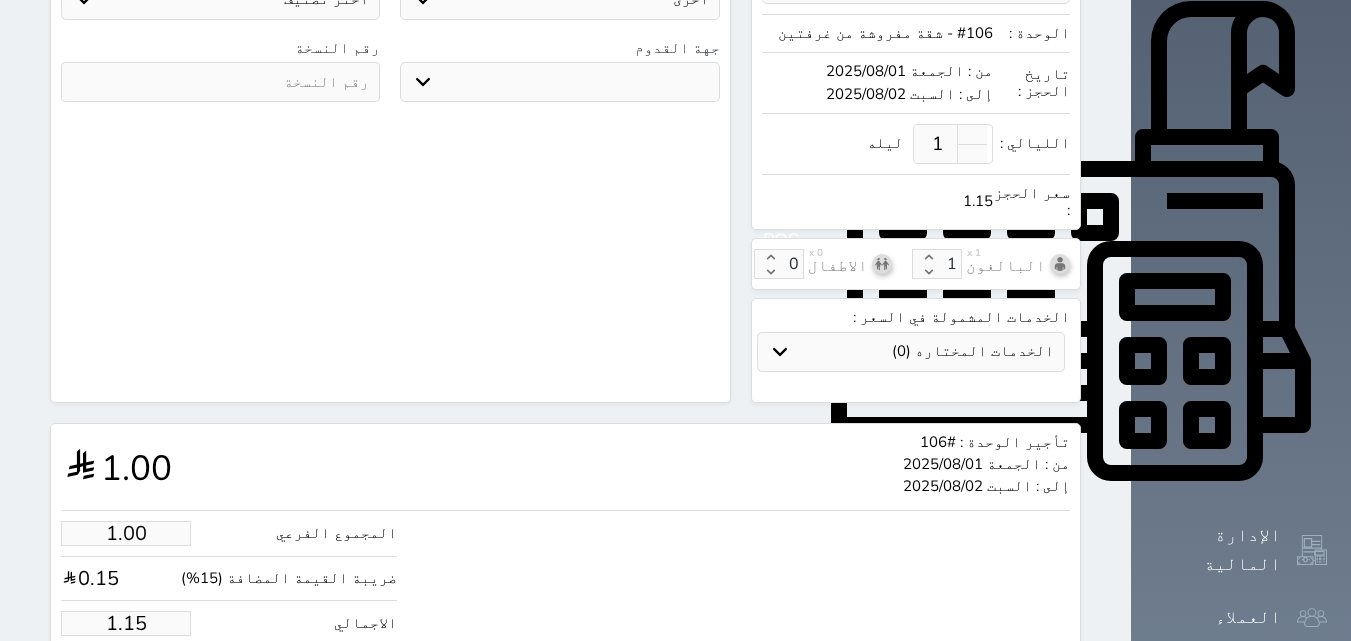 click on "1.15" at bounding box center [126, 623] 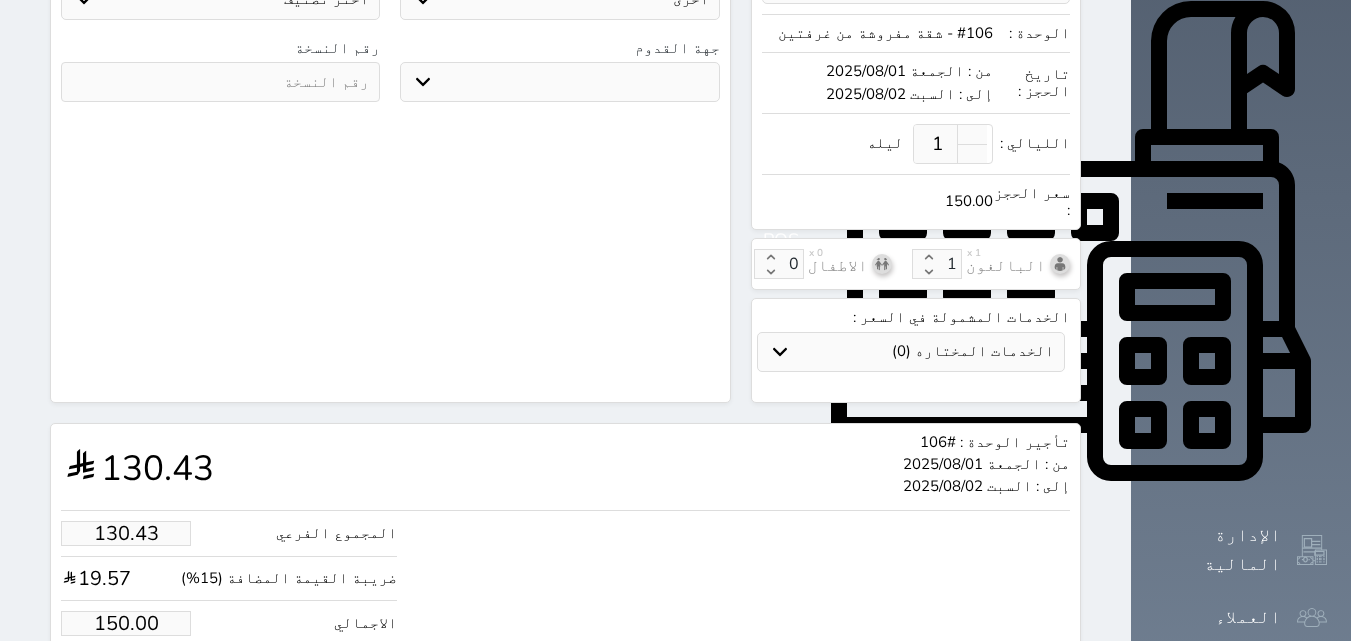 click on "حجز" at bounding box center (149, 684) 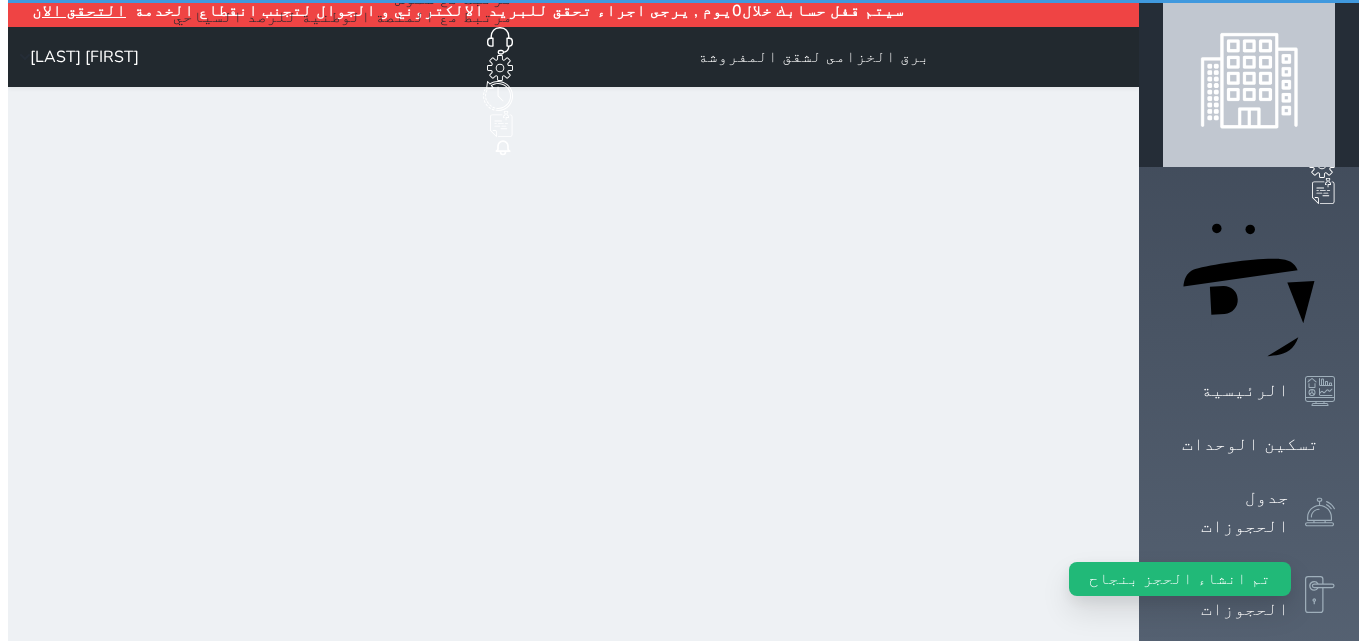 scroll, scrollTop: 0, scrollLeft: 0, axis: both 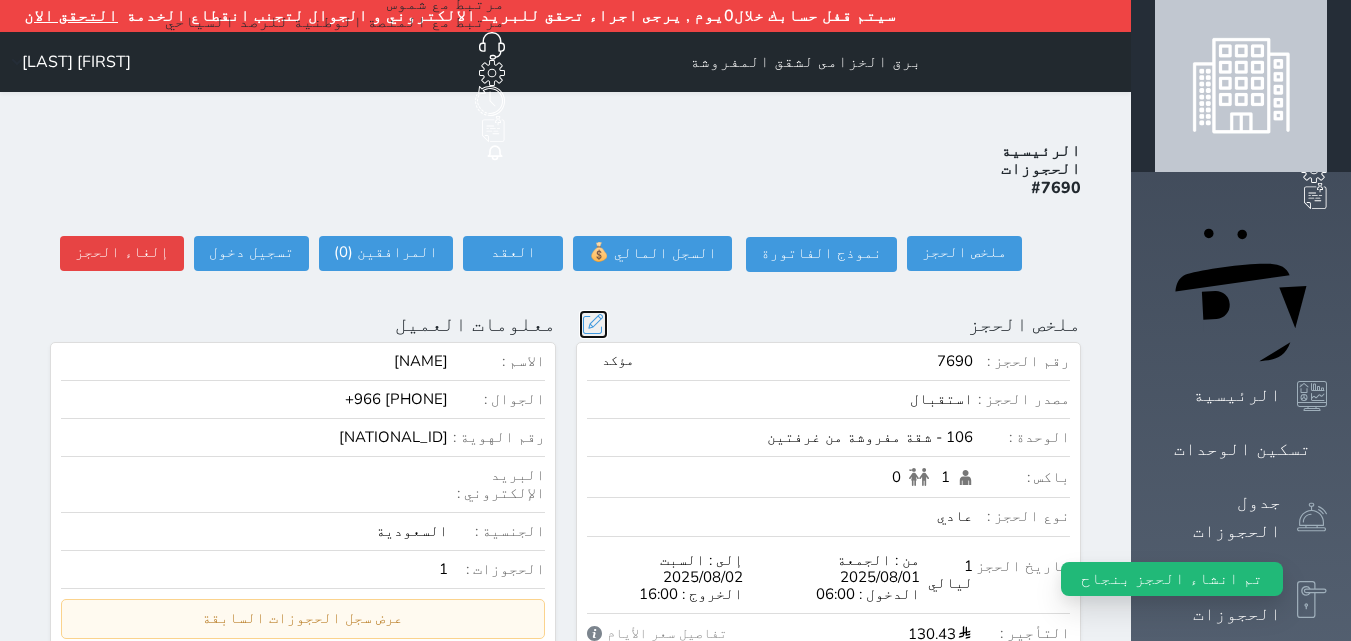 click at bounding box center (593, 324) 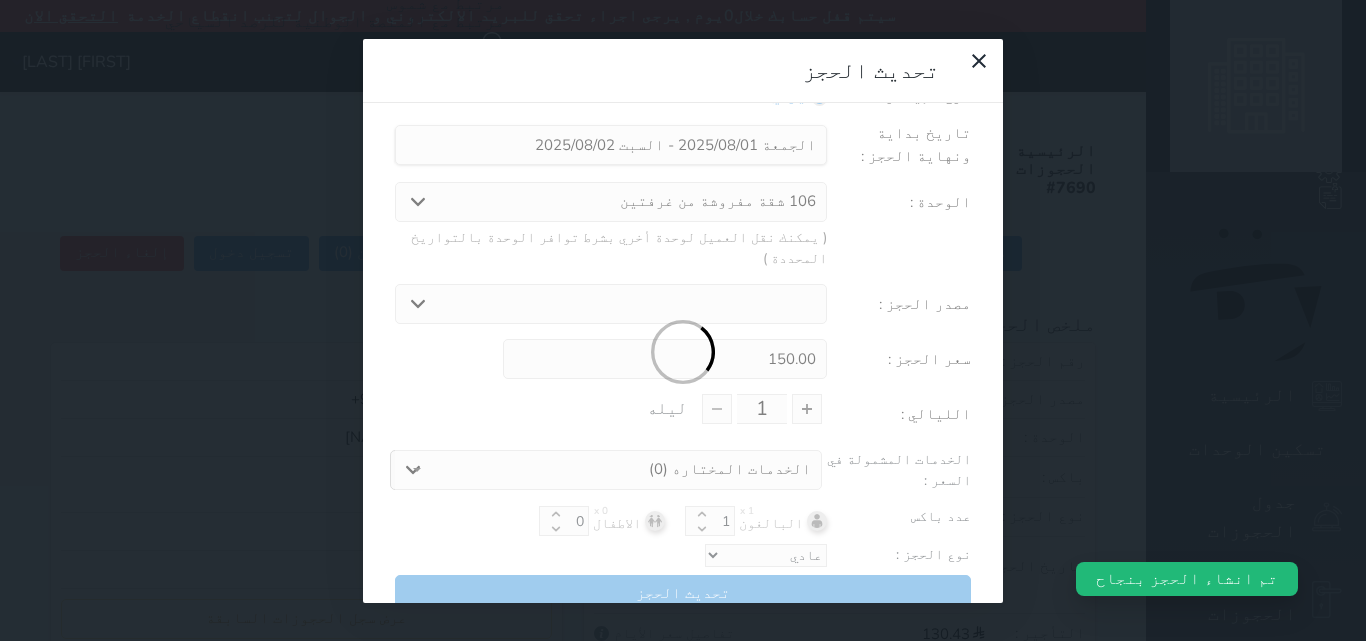 scroll, scrollTop: 45, scrollLeft: 0, axis: vertical 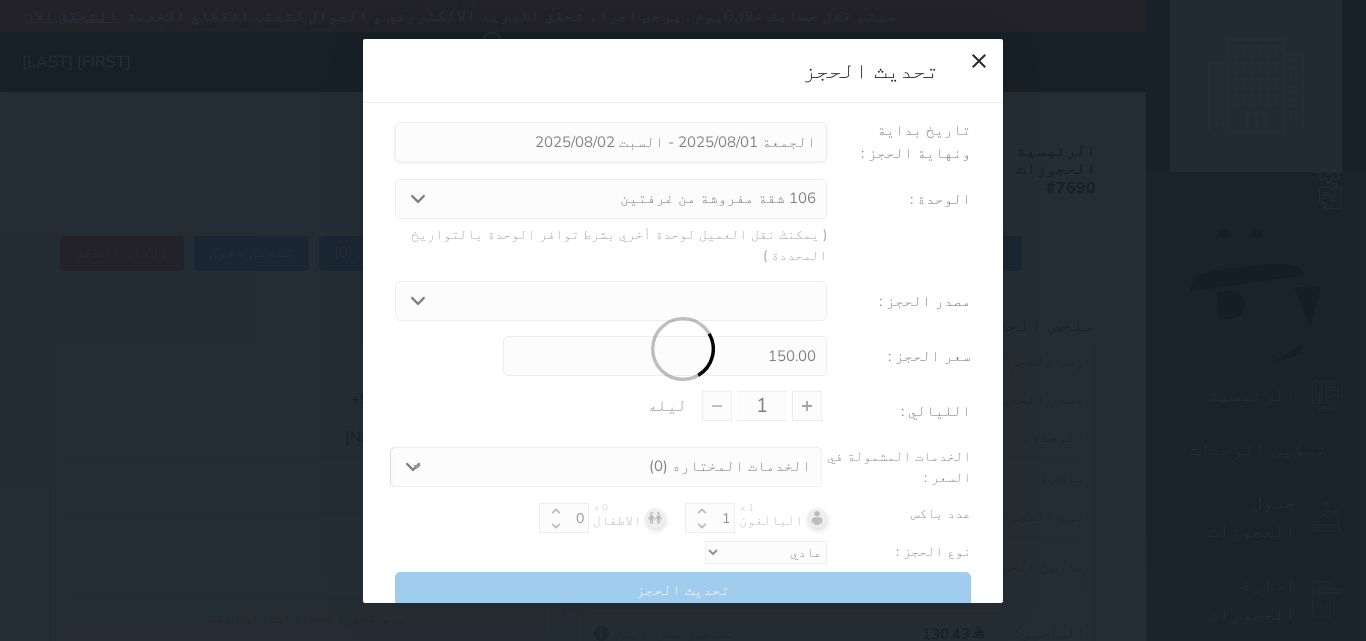 click at bounding box center [683, 350] 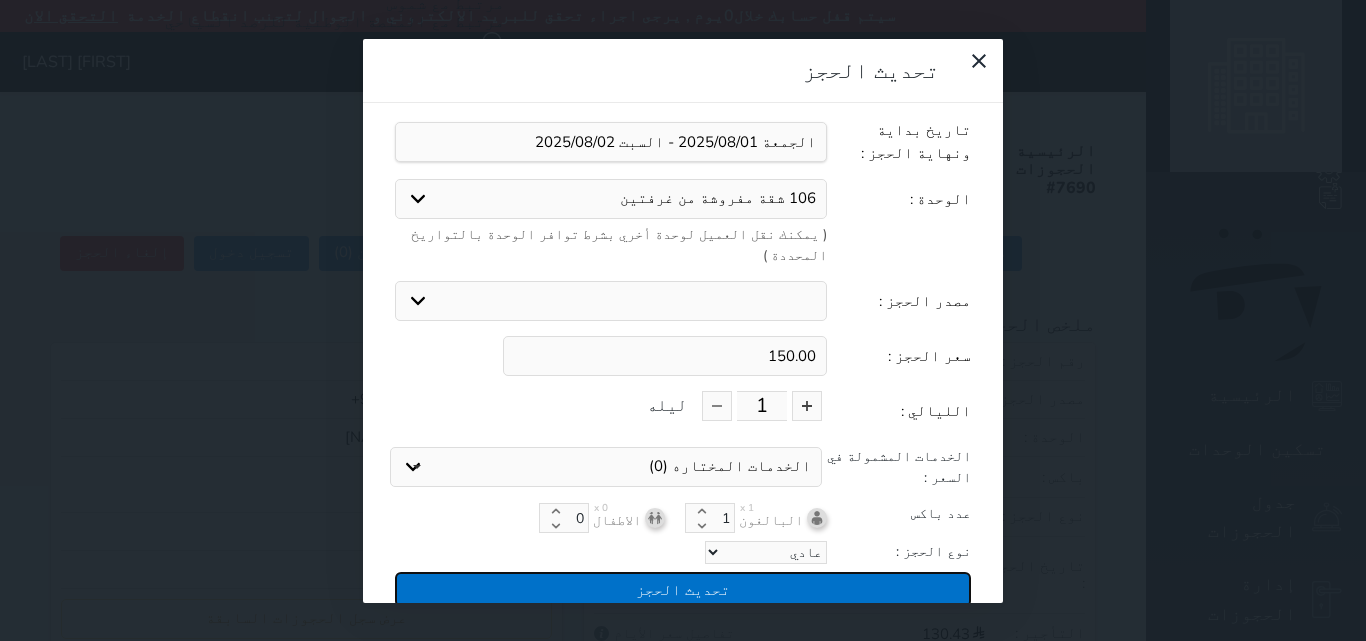 click on "تحديث الحجز" at bounding box center (683, 589) 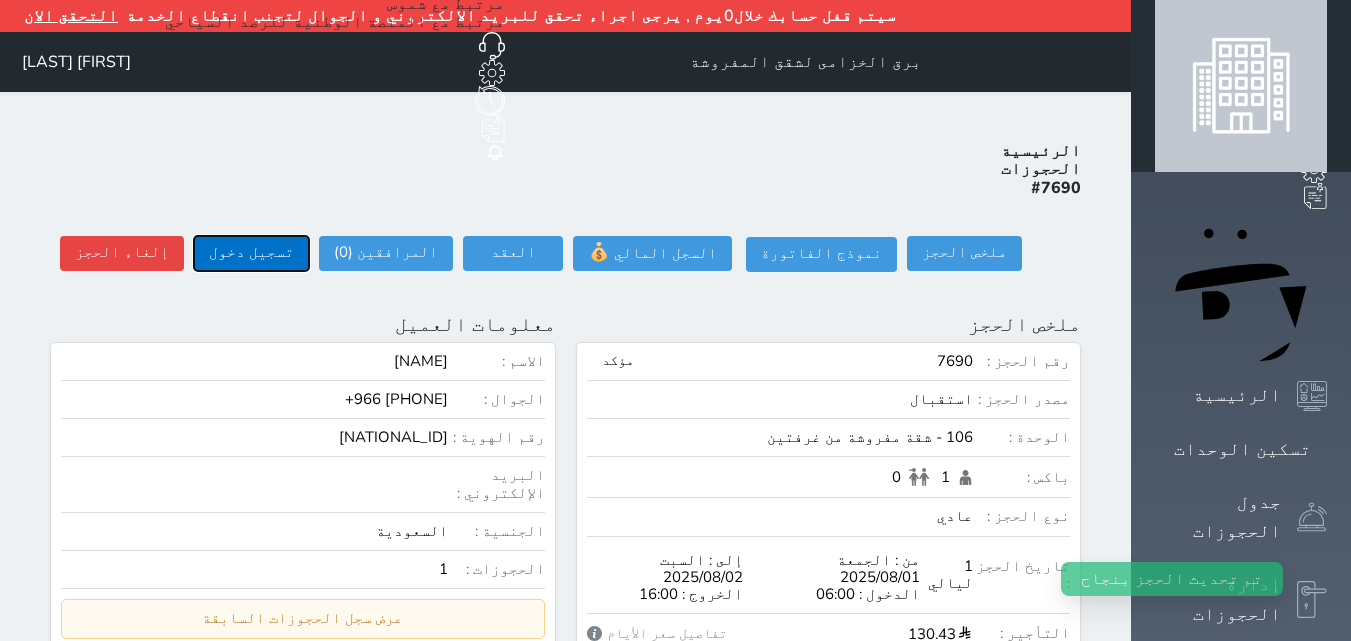 click on "تسجيل دخول" at bounding box center [251, 253] 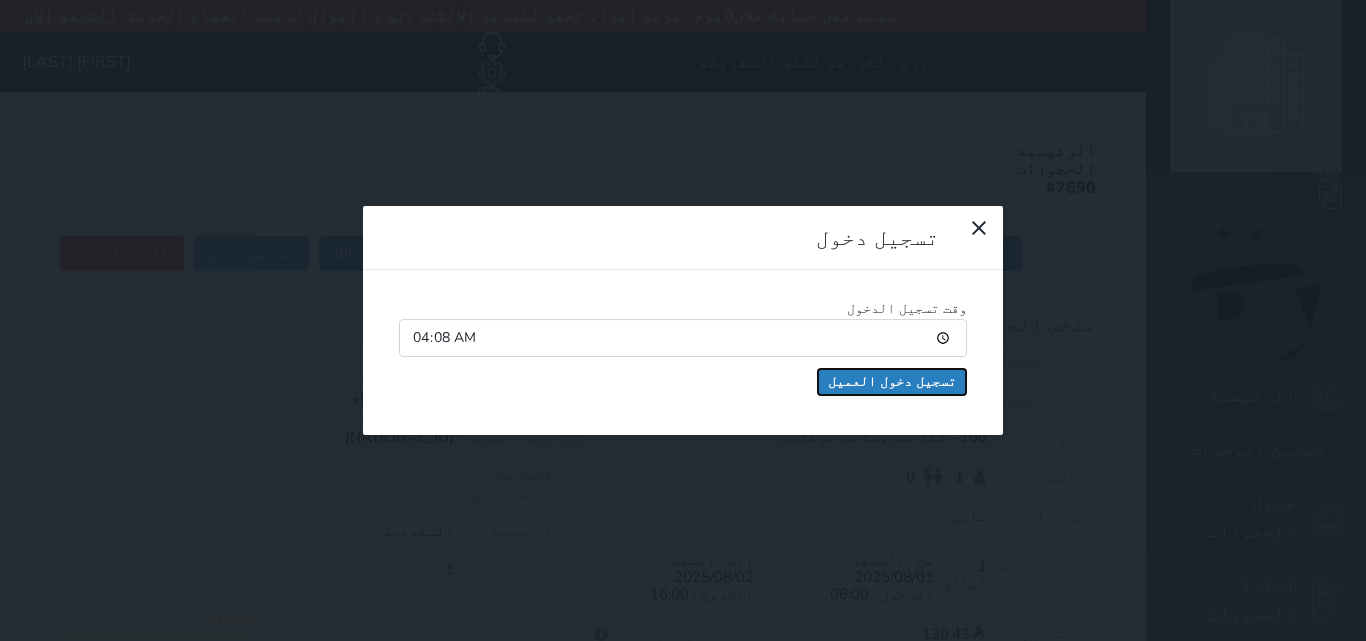 click on "تسجيل دخول العميل" at bounding box center (892, 382) 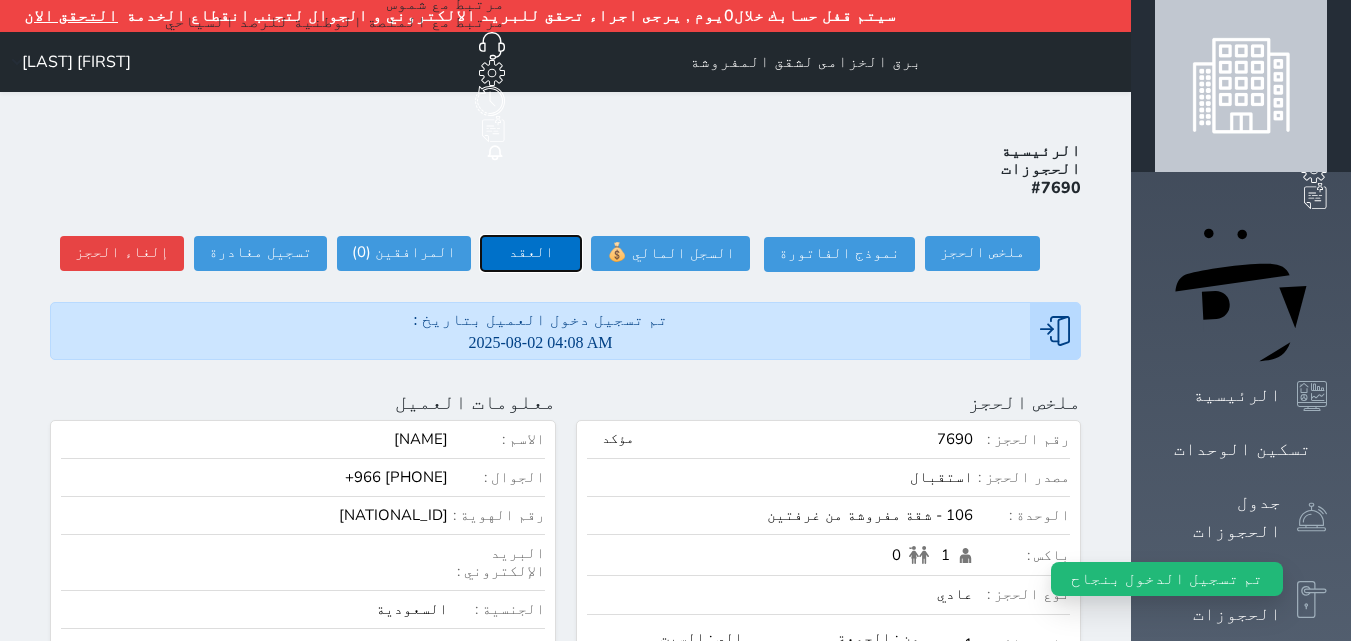 click on "العقد" at bounding box center (531, 253) 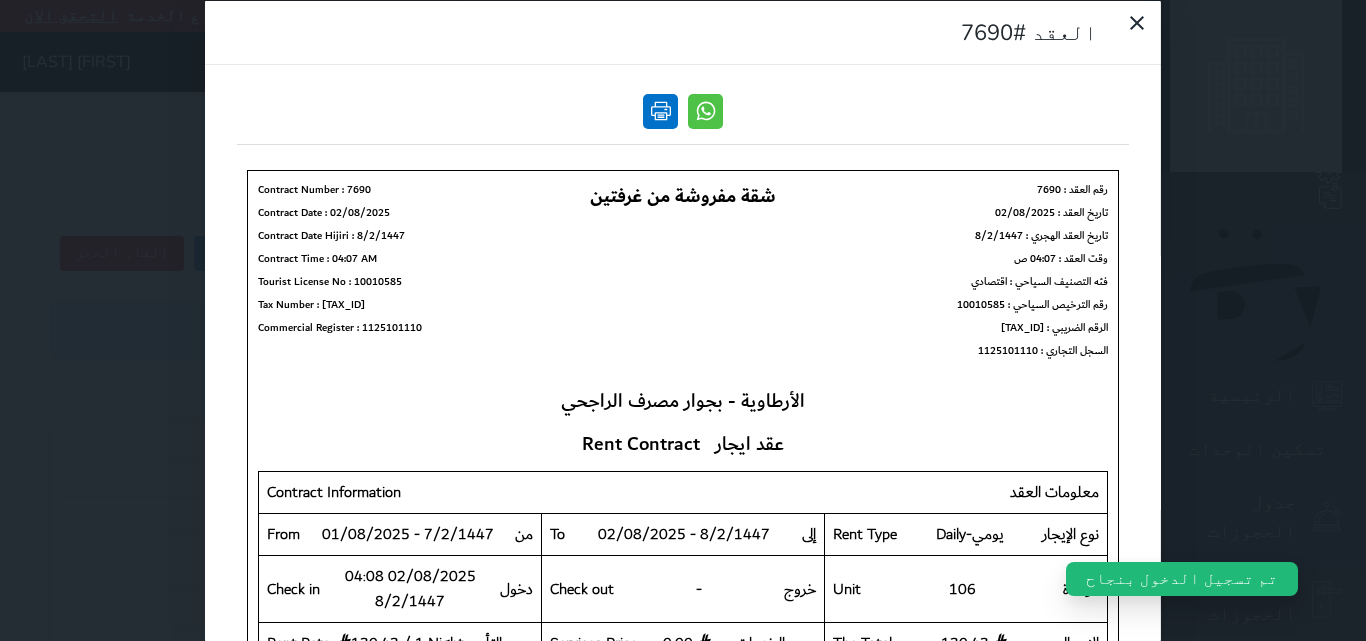 click at bounding box center (660, 110) 